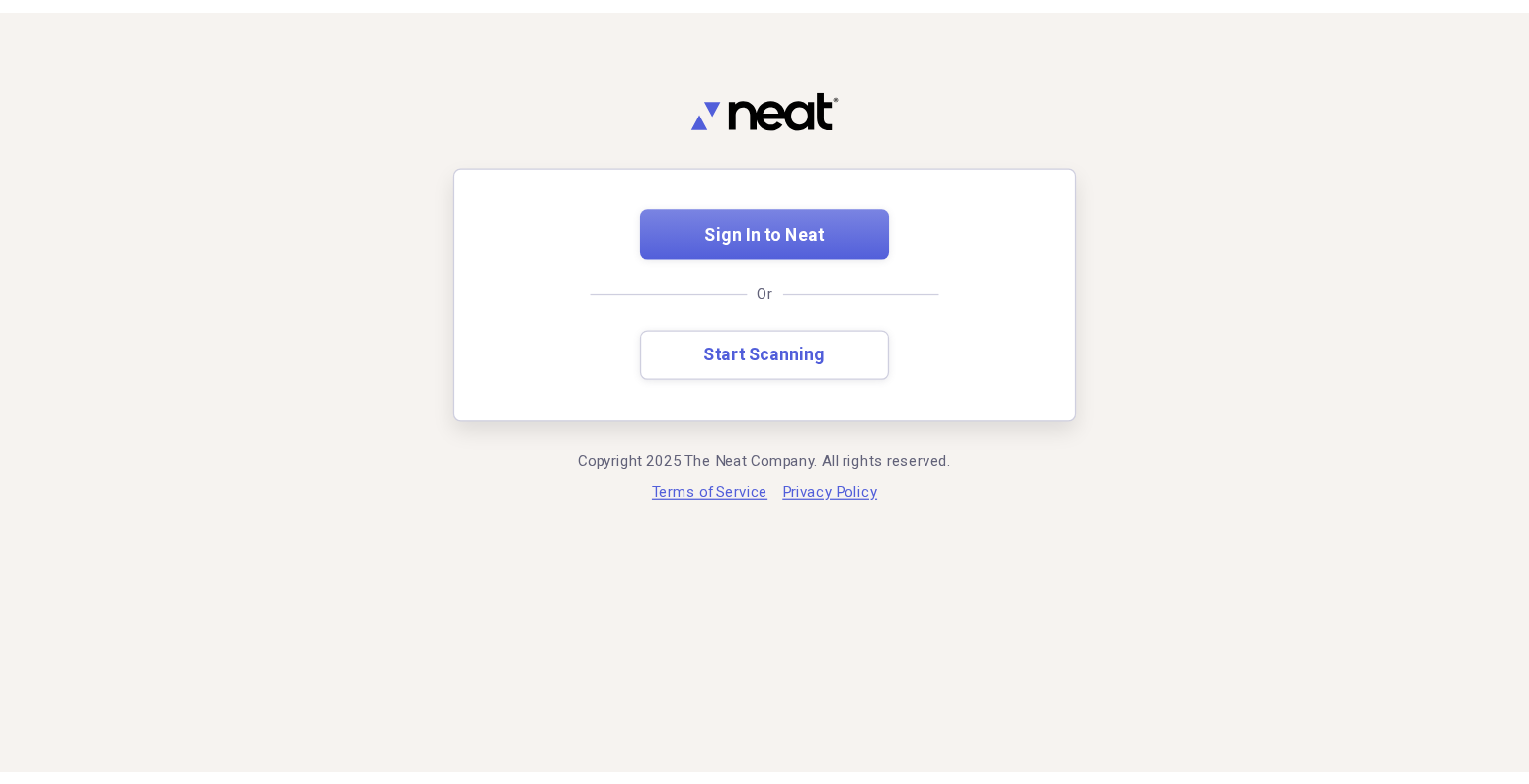 scroll, scrollTop: 0, scrollLeft: 0, axis: both 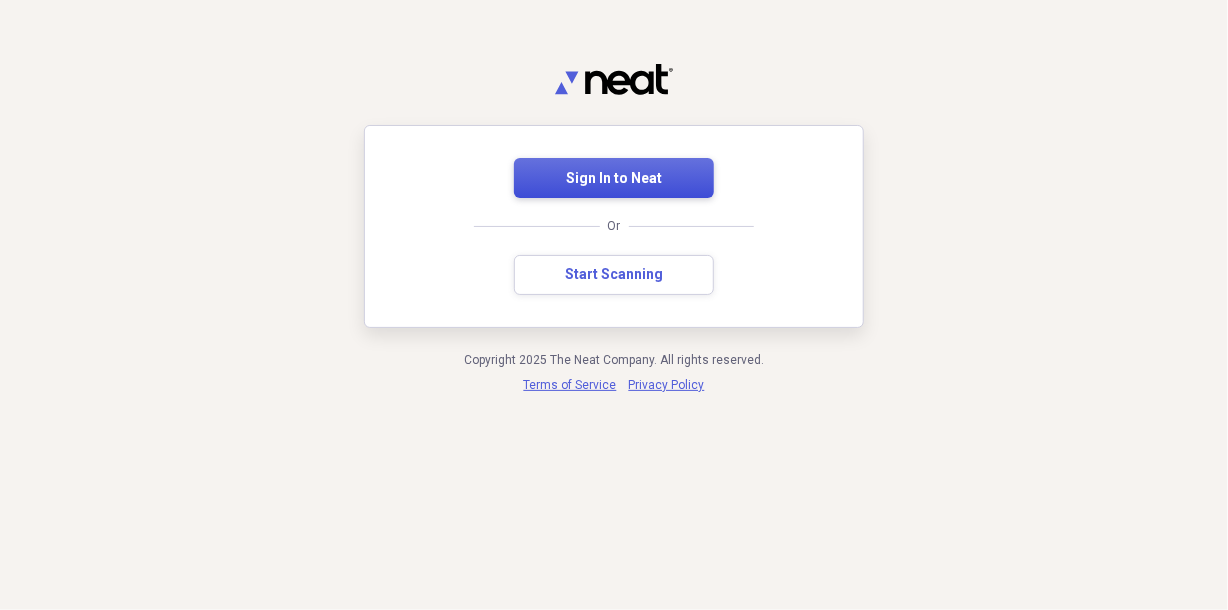 click on "Sign In to Neat" at bounding box center (614, 179) 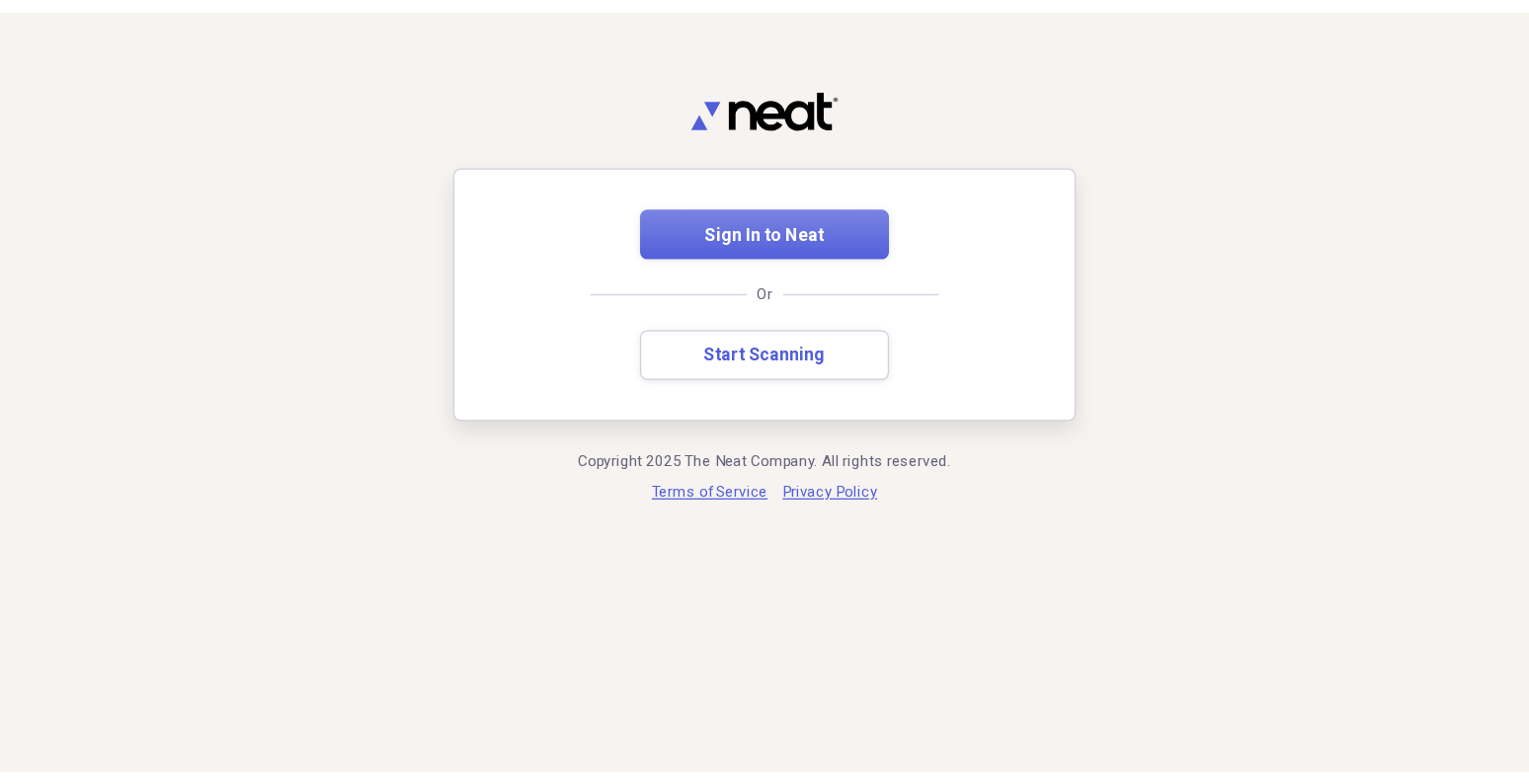 scroll, scrollTop: 0, scrollLeft: 0, axis: both 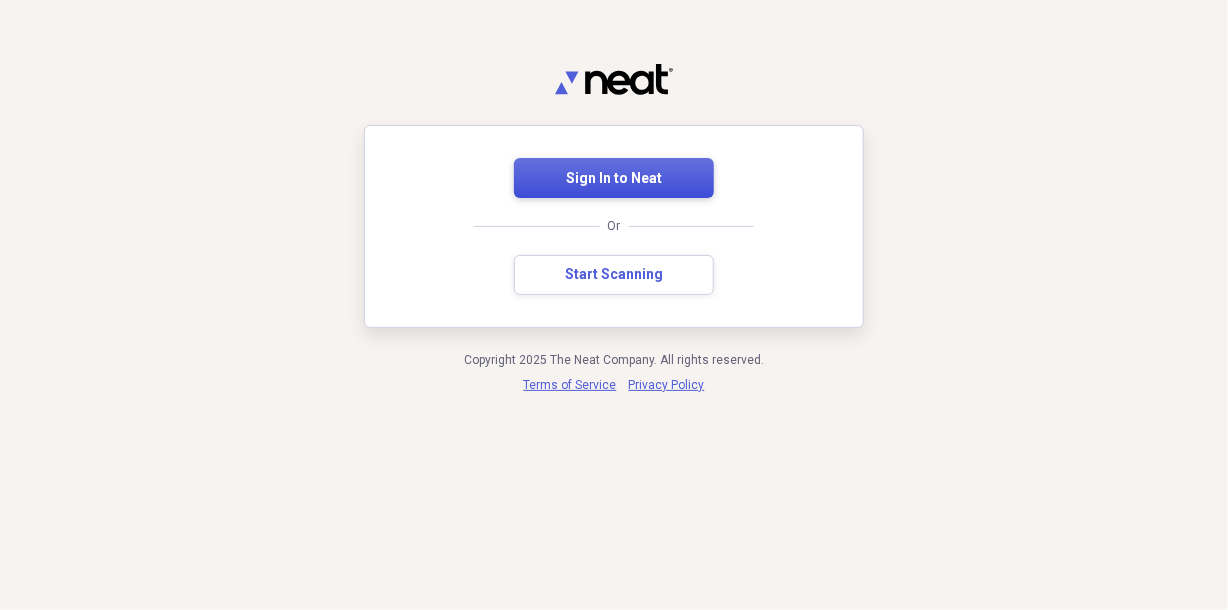 click on "Sign In to Neat" at bounding box center (614, 178) 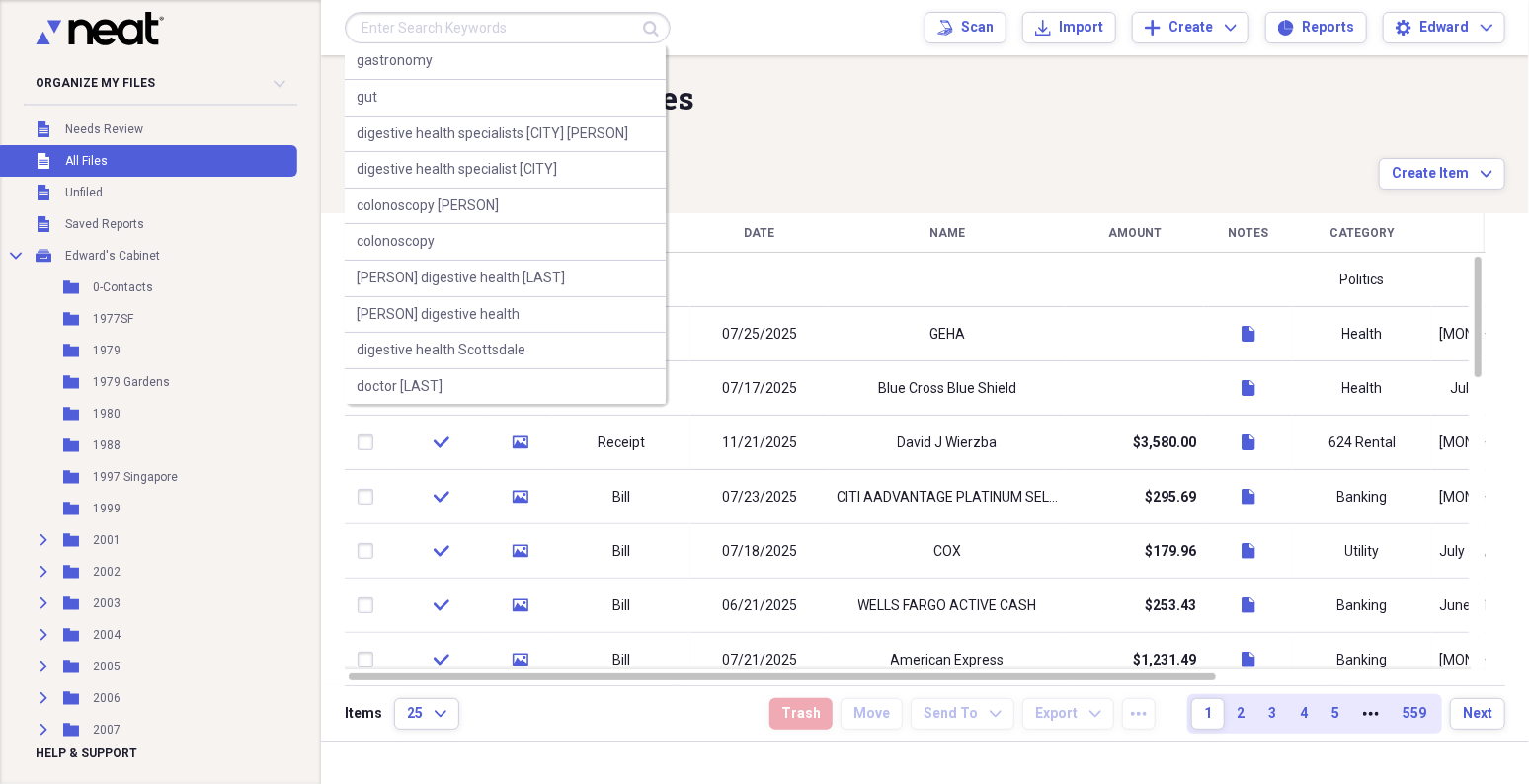 click at bounding box center (508, 28) 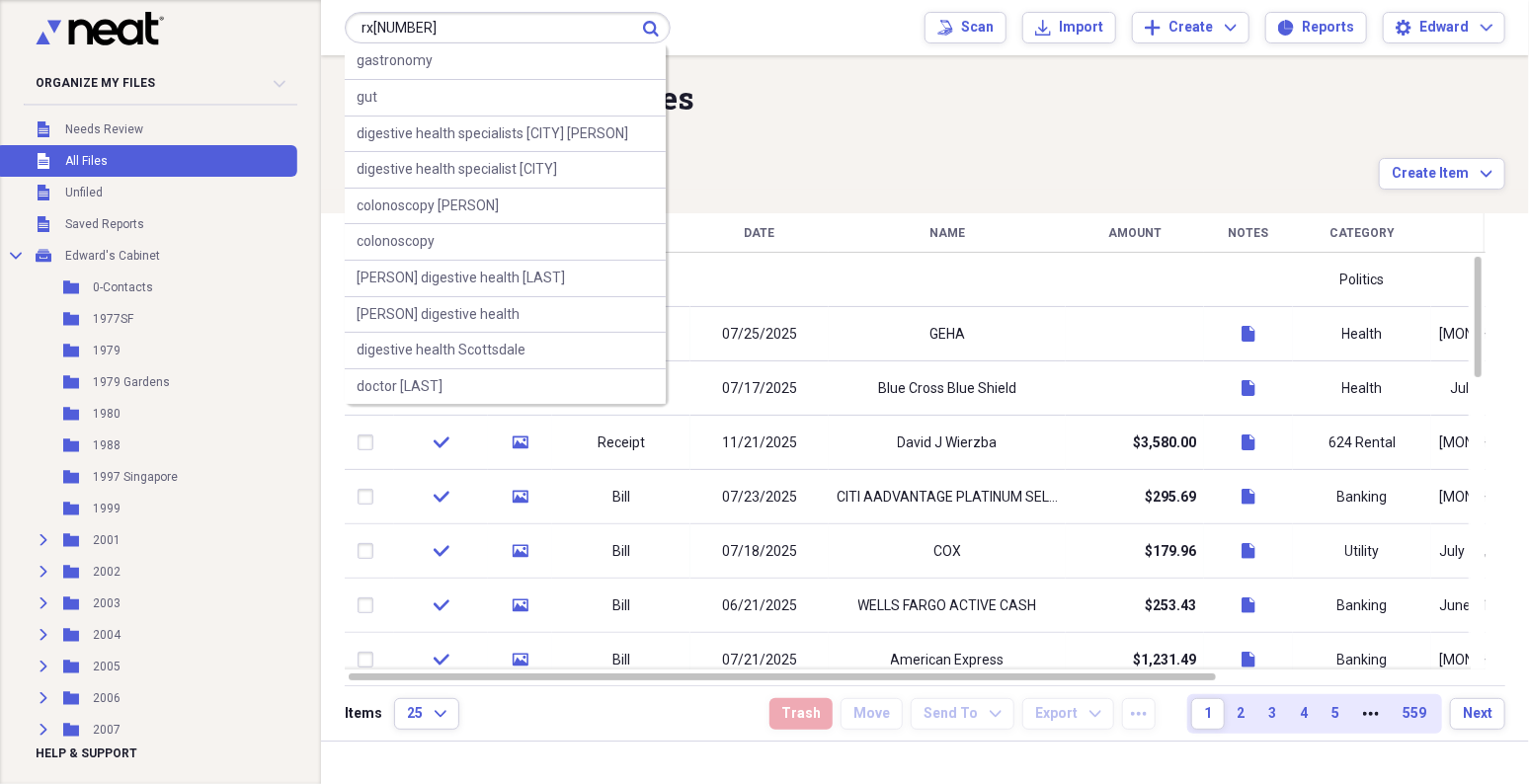 type on "rx[NUMBER]" 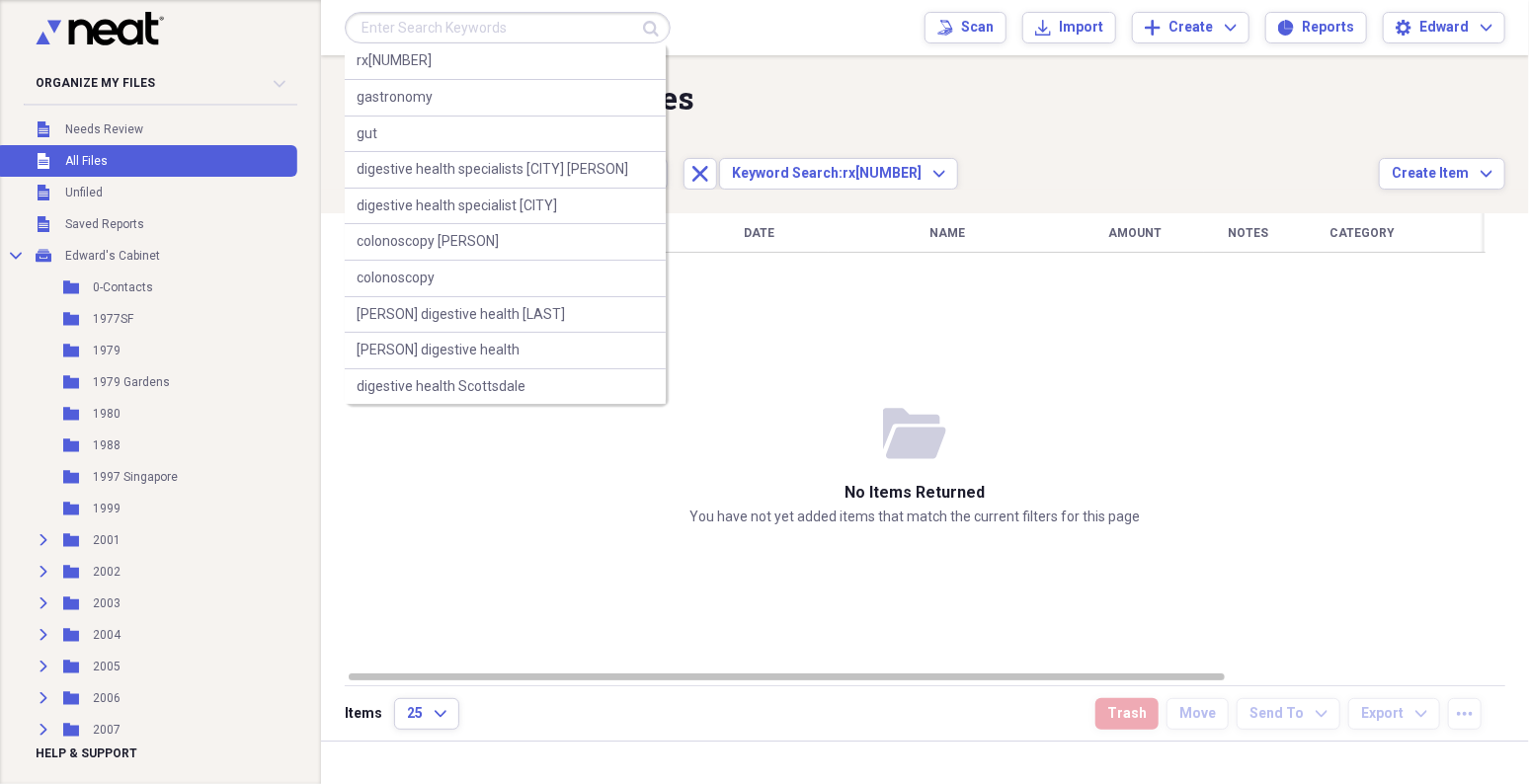 click at bounding box center (508, 28) 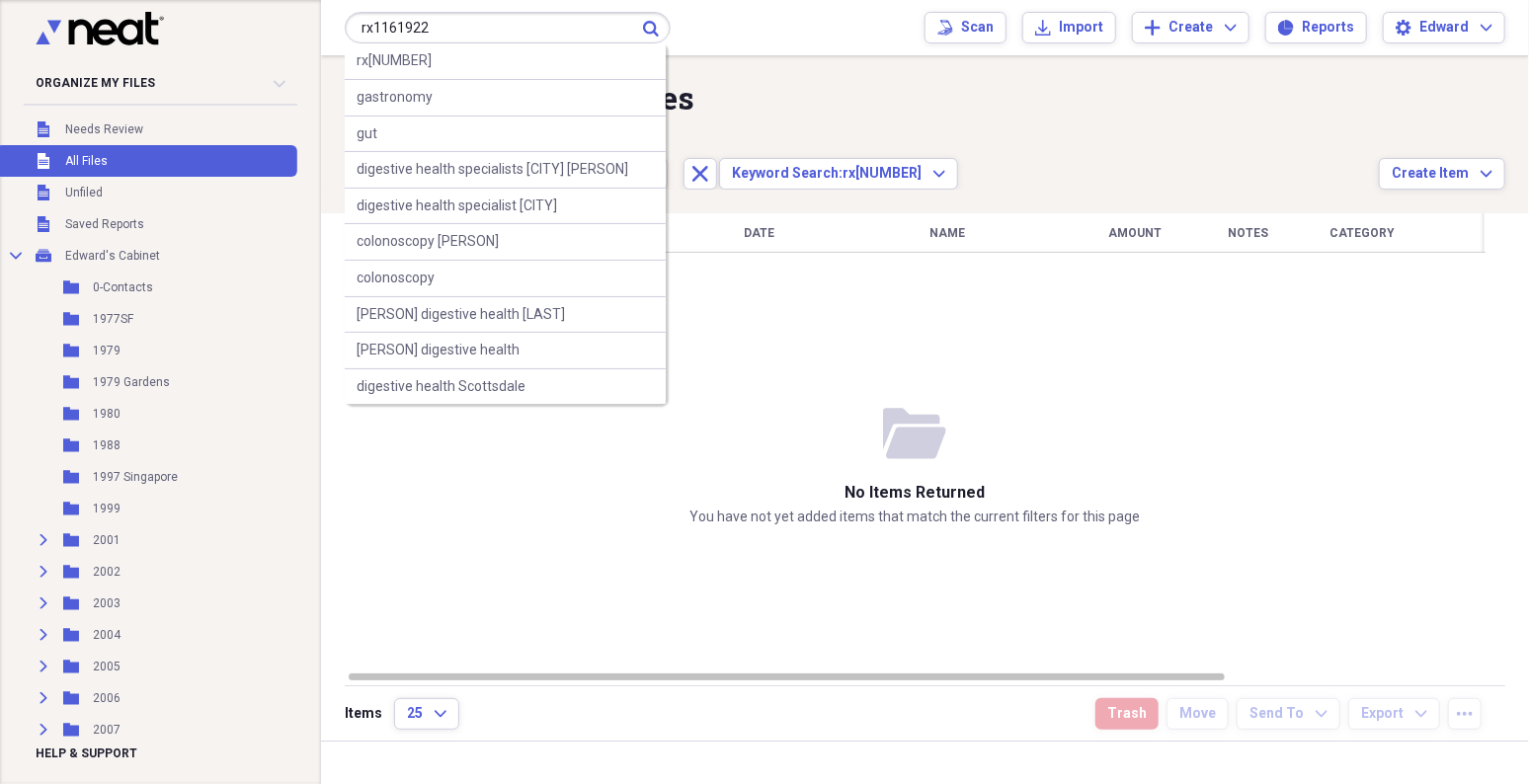 type on "rx1161922" 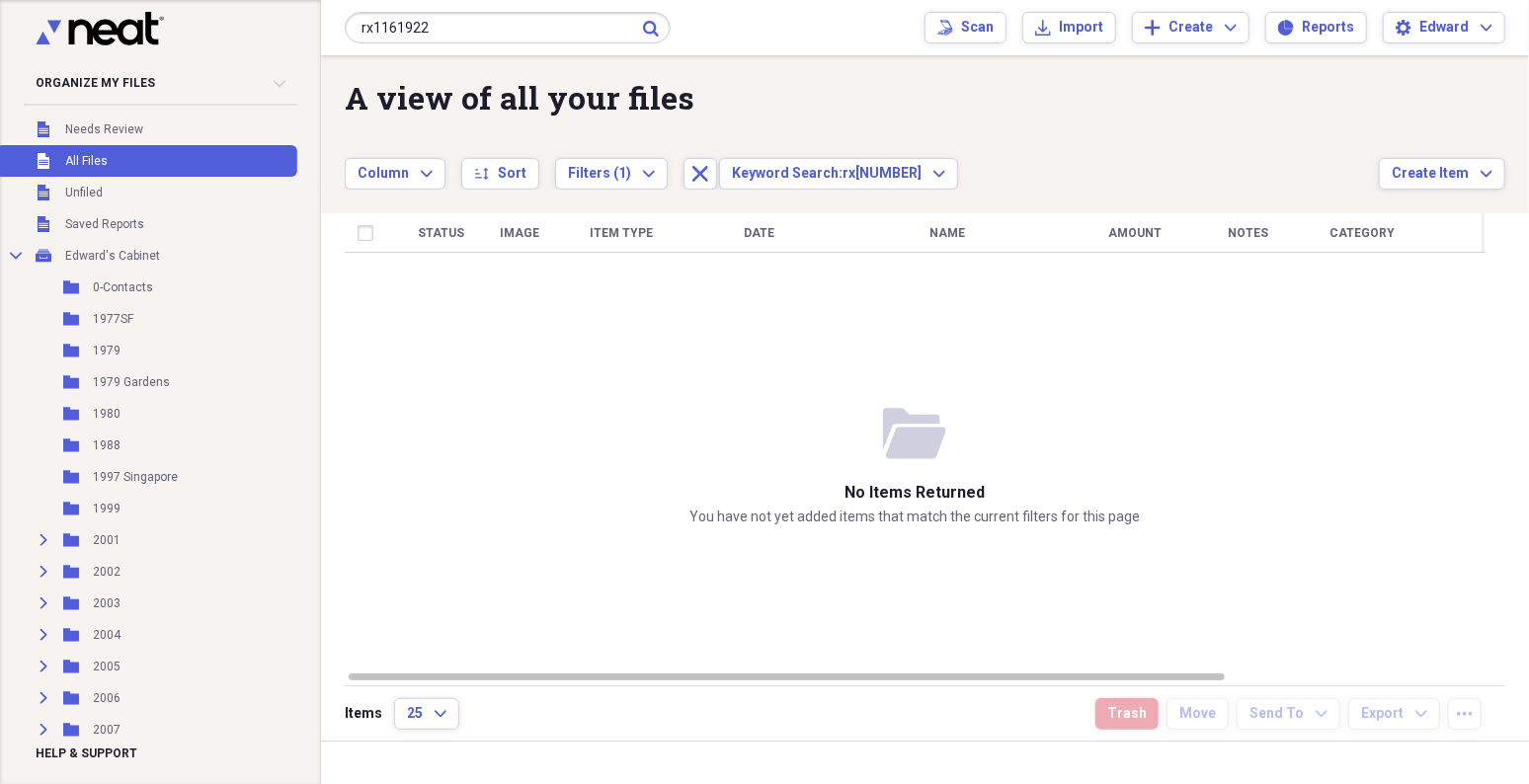 click 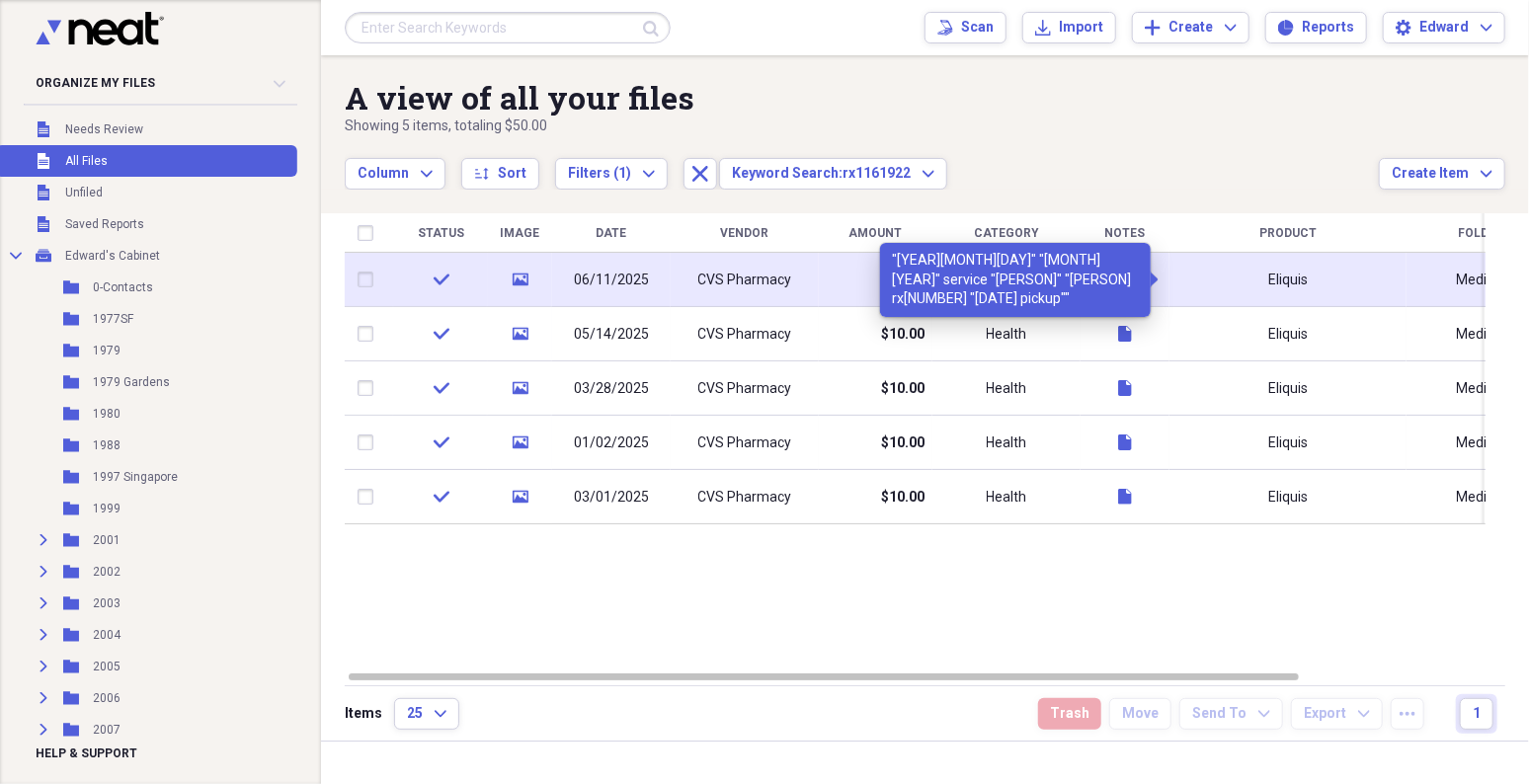 click 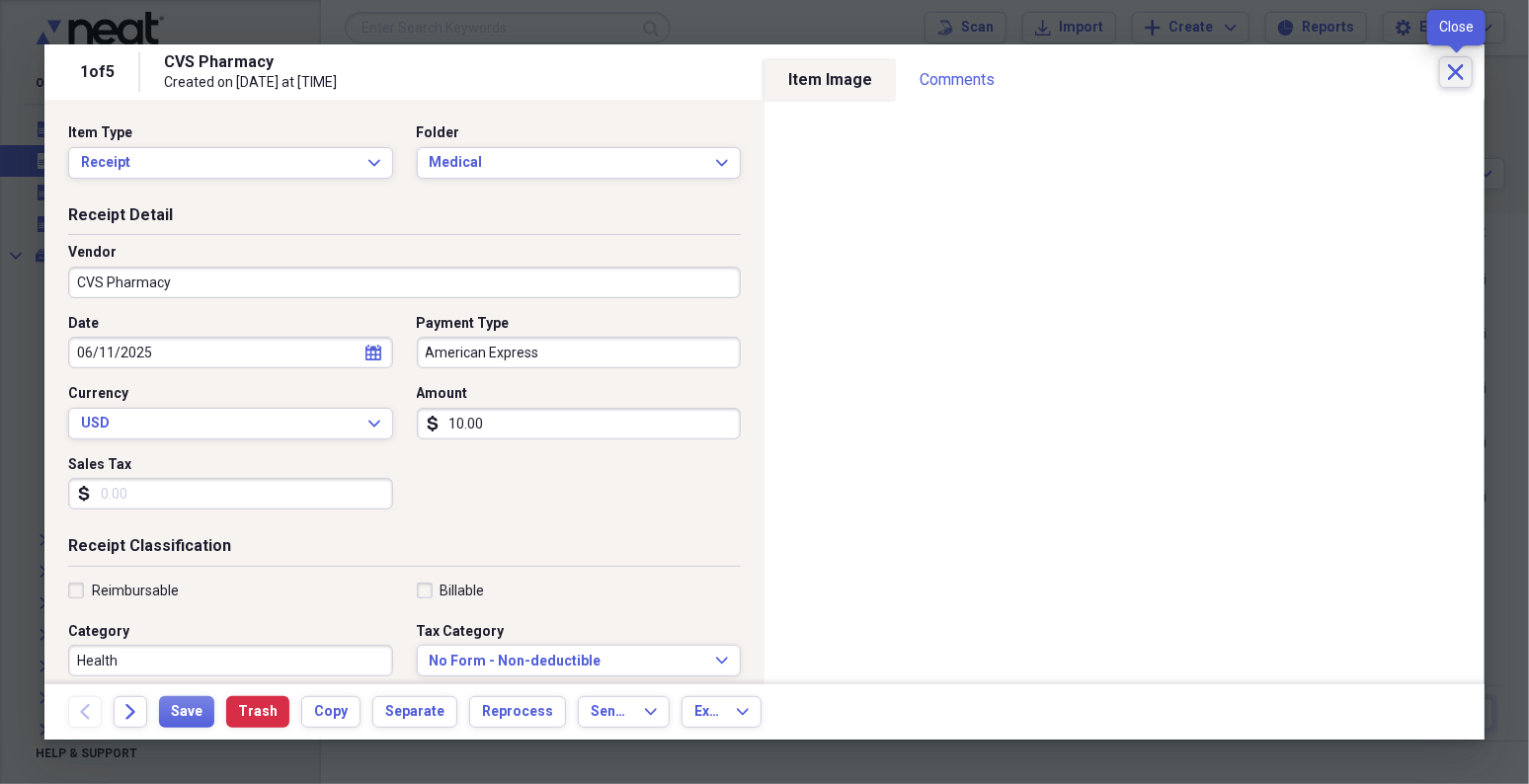 click on "Close" 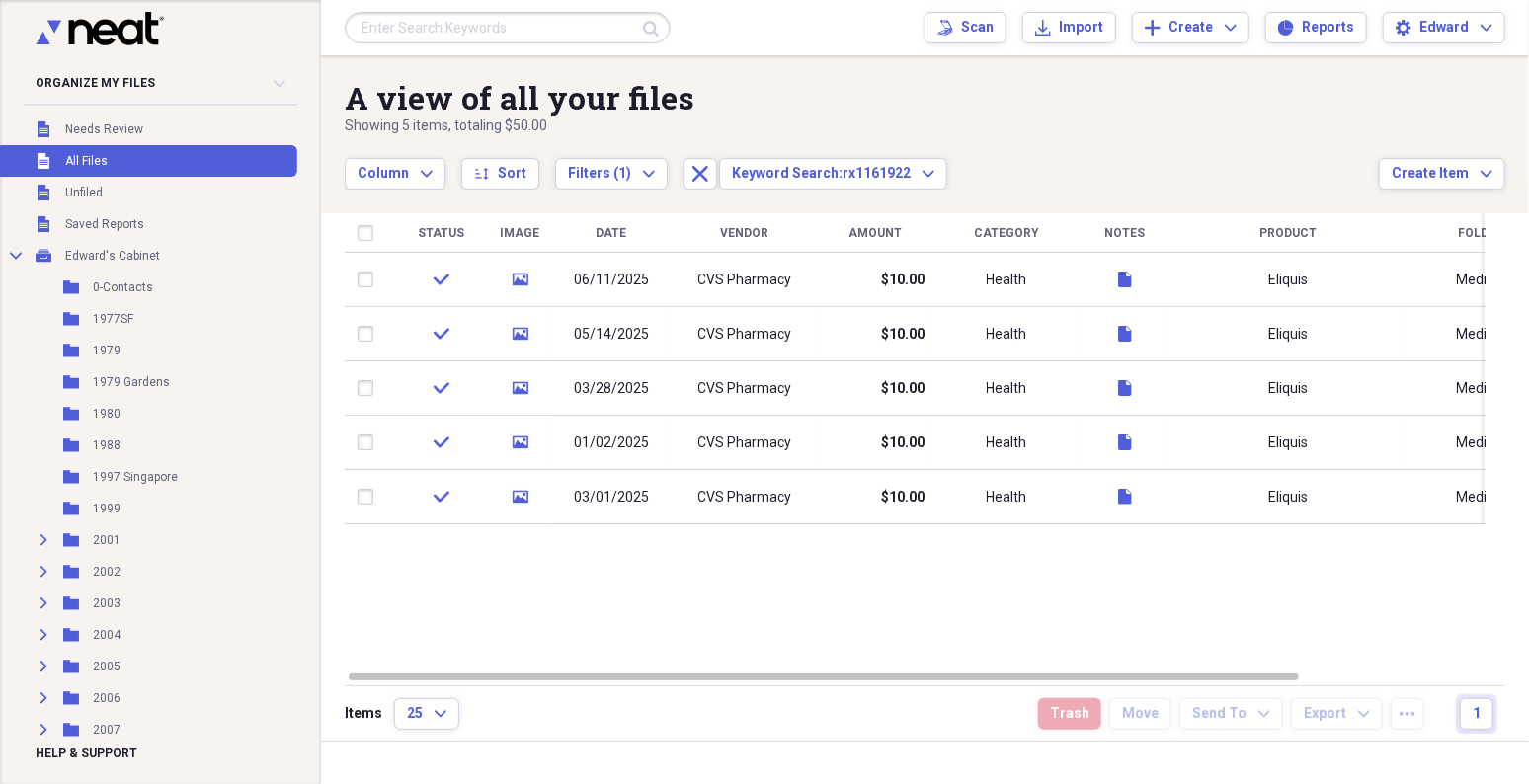 click at bounding box center [508, 28] 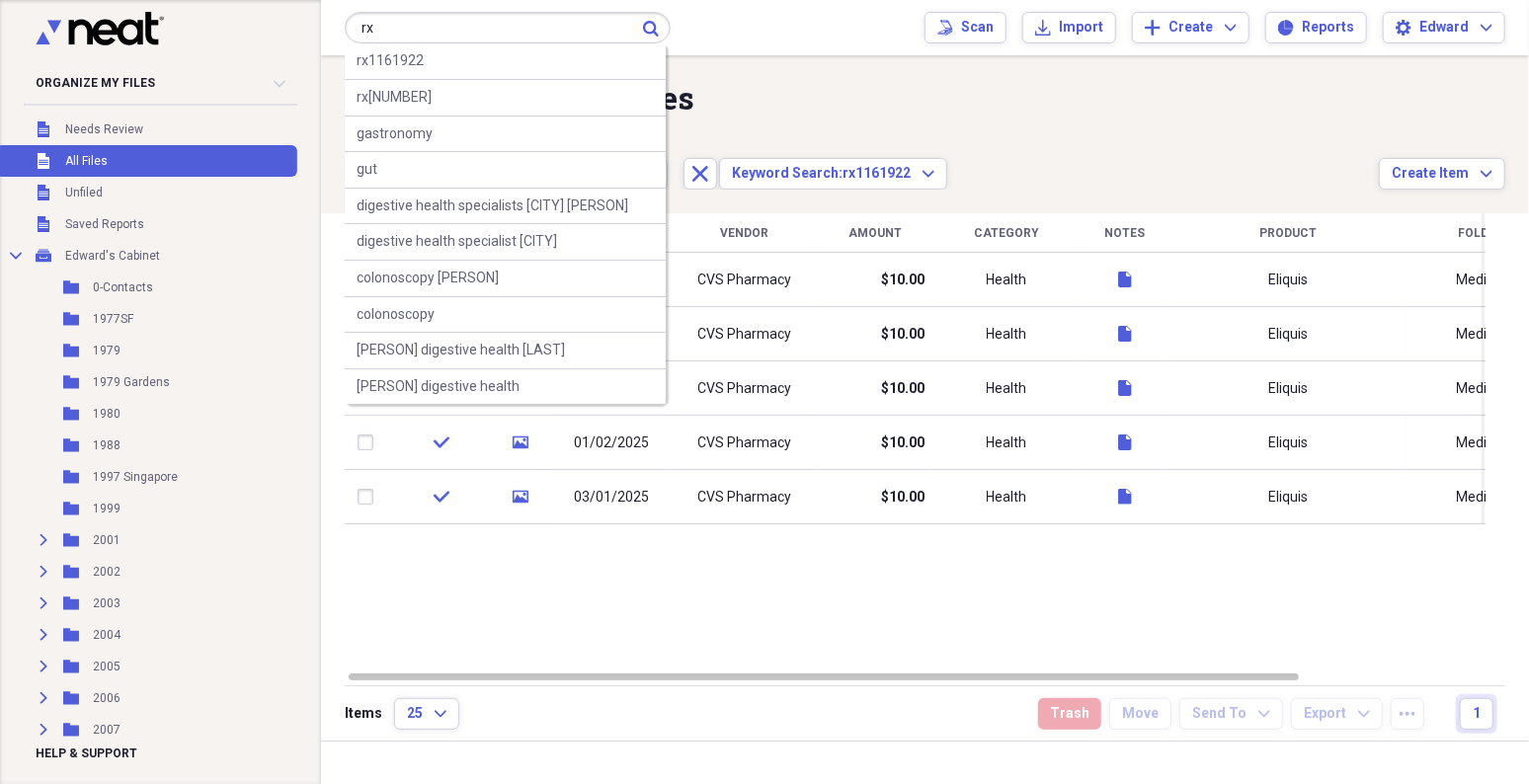 drag, startPoint x: 448, startPoint y: 31, endPoint x: 381, endPoint y: 25, distance: 67.26812 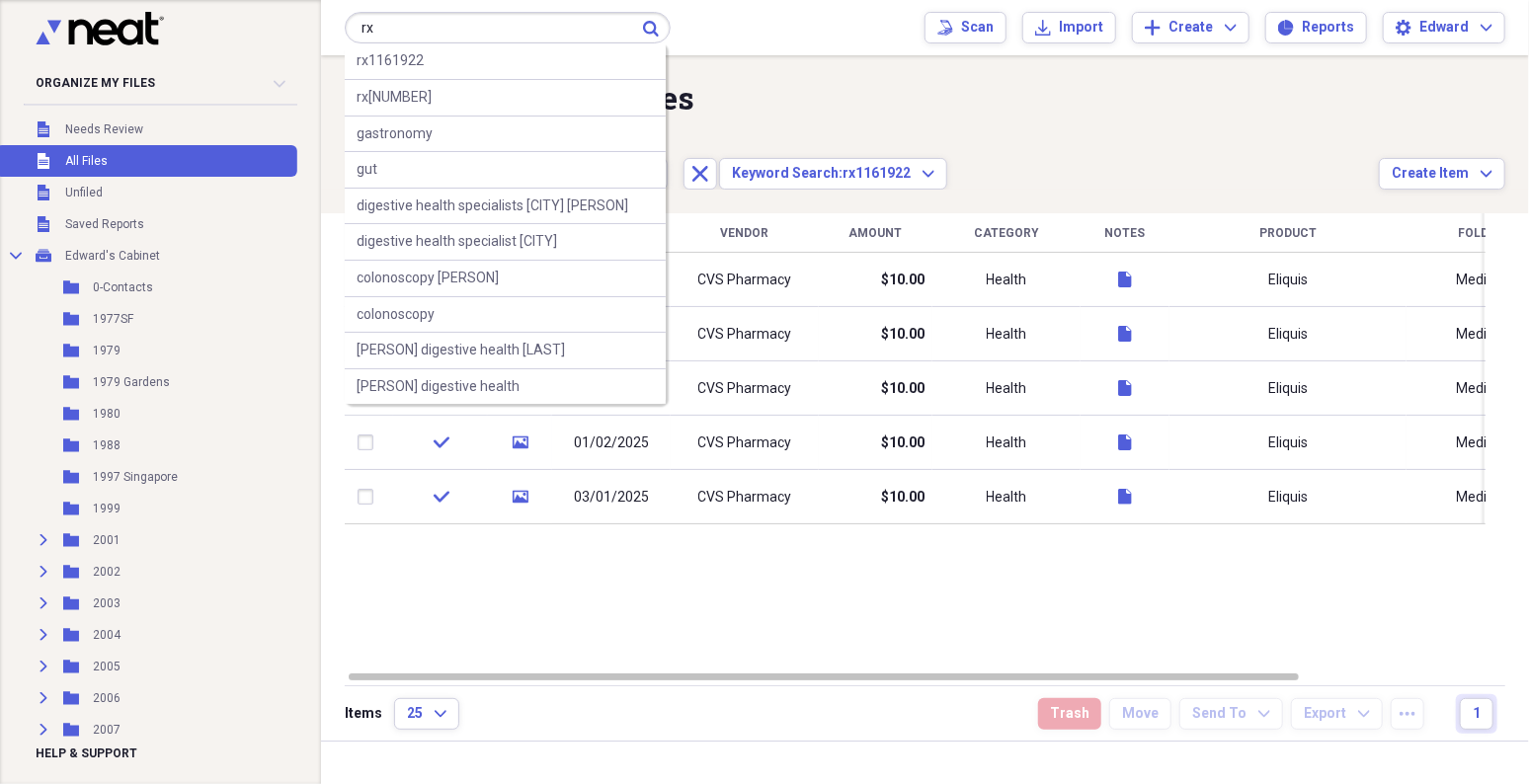 paste on "Rx1151809" 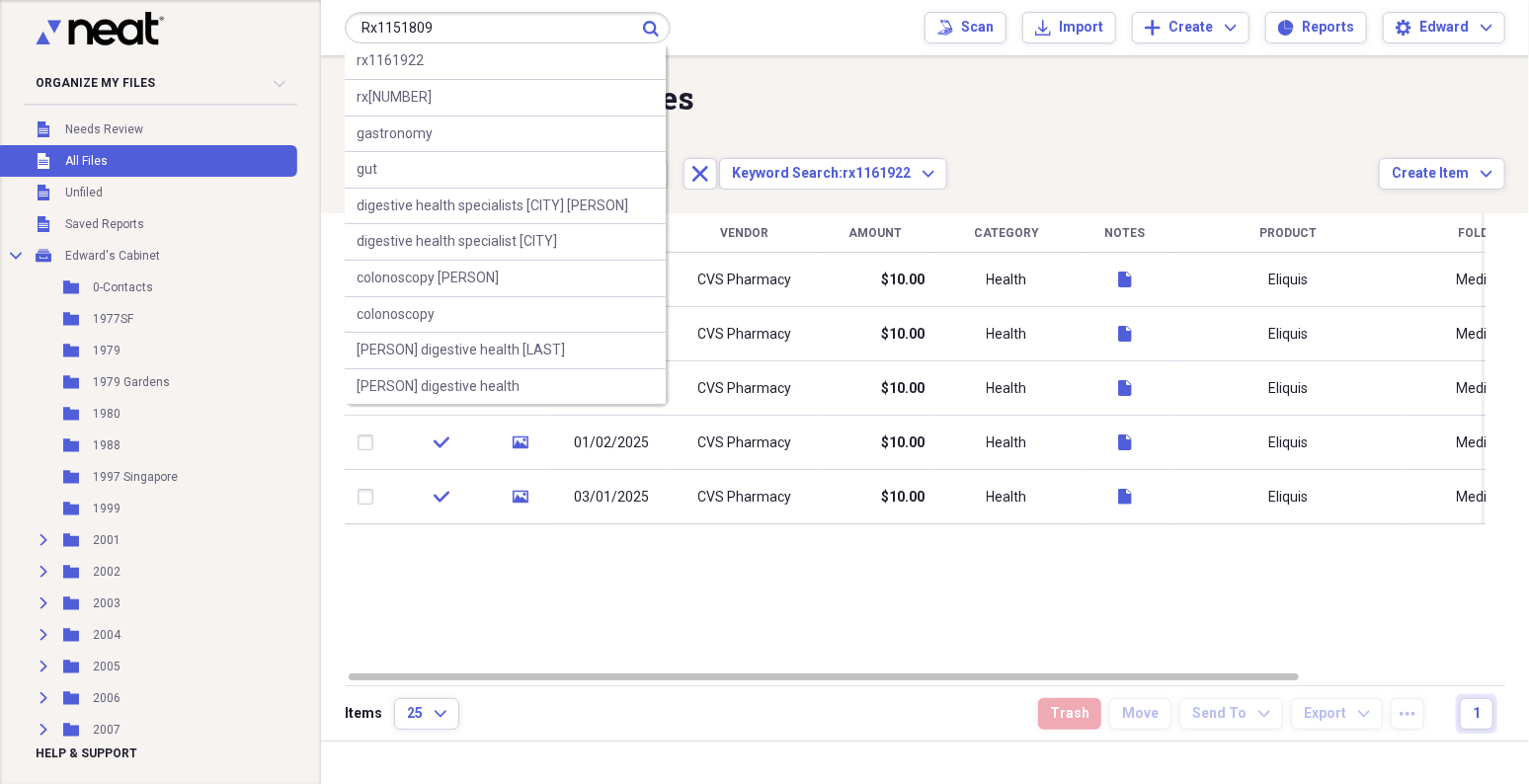 type on "Rx1151809" 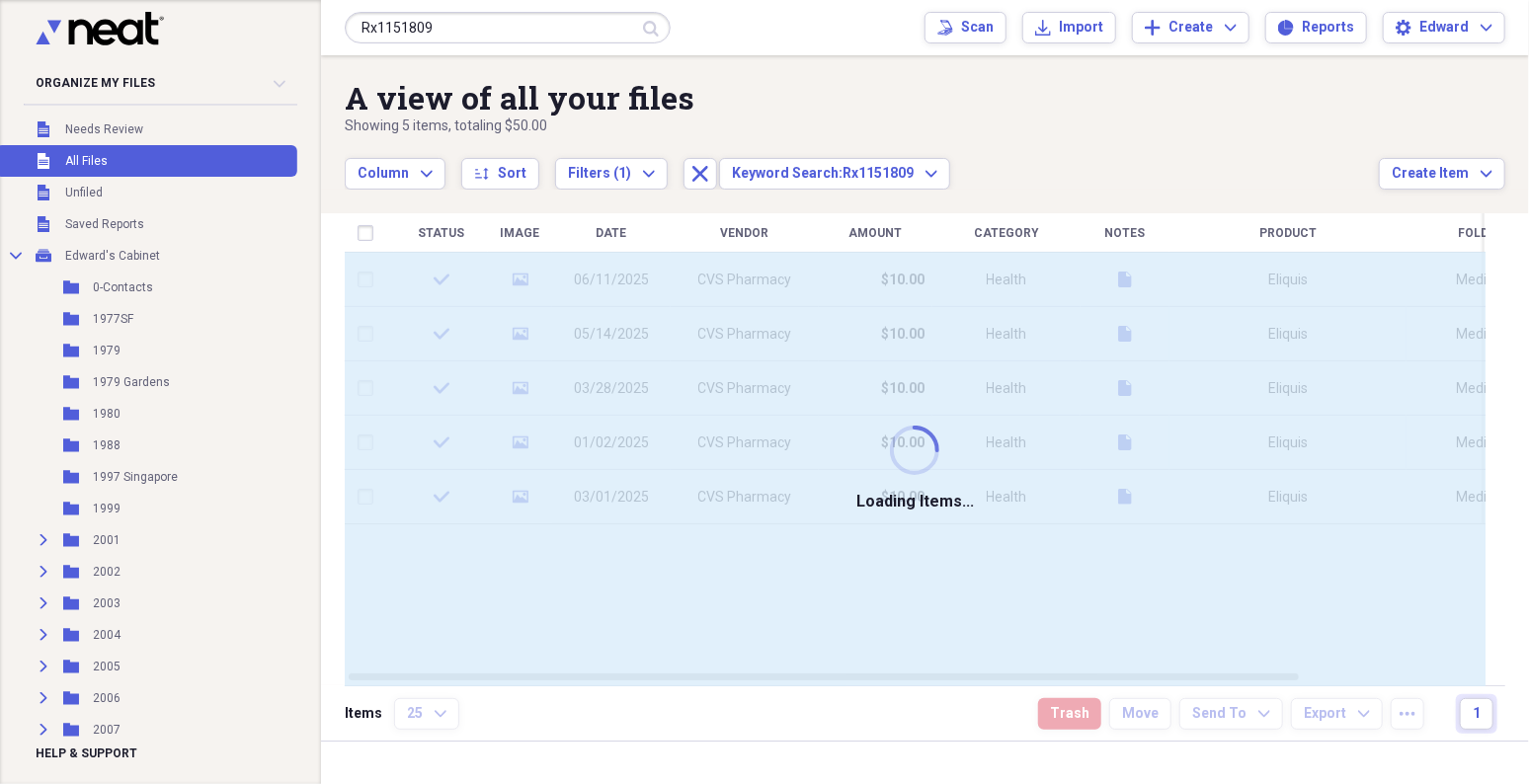type 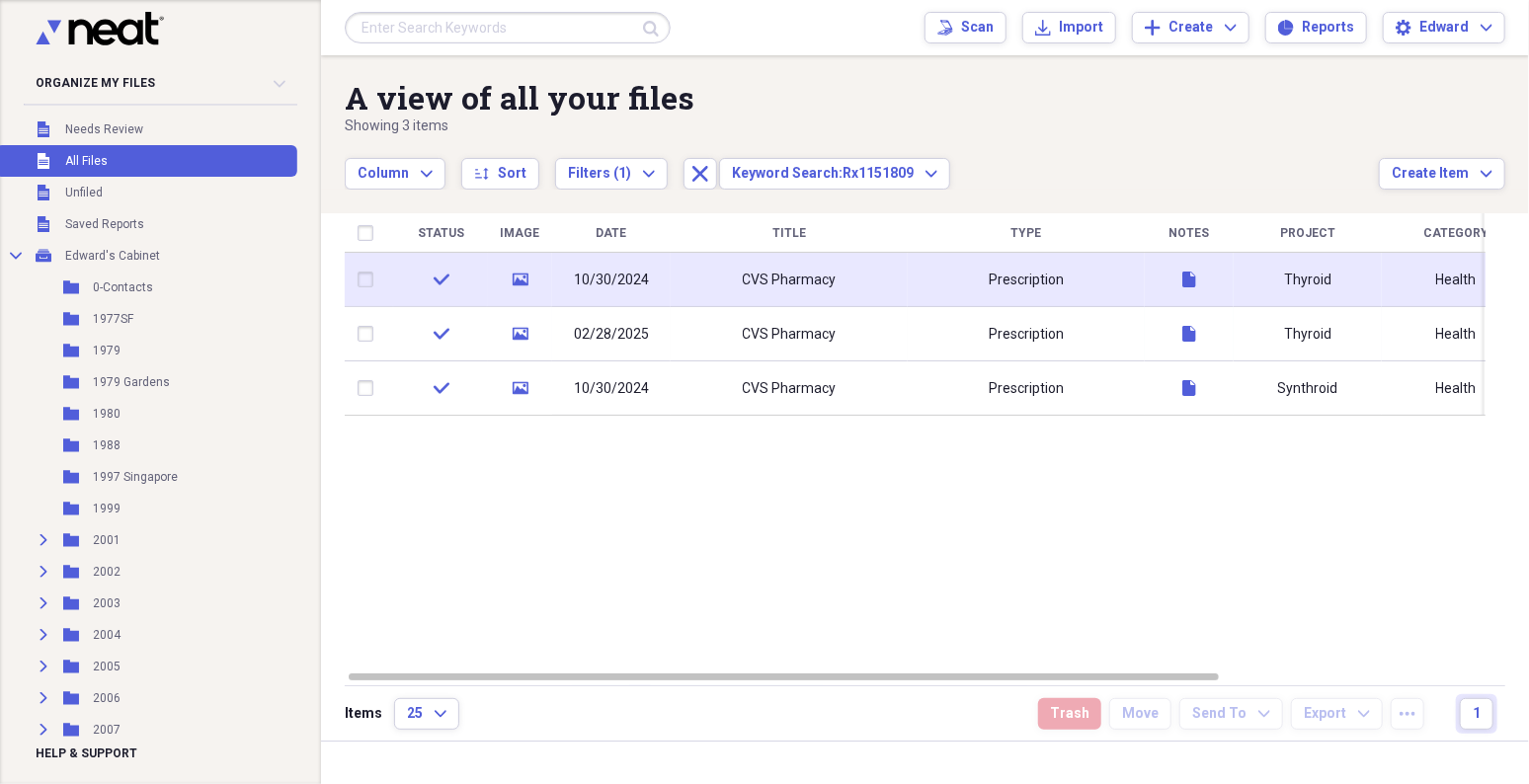 click on "CVS Pharmacy" at bounding box center (789, 280) 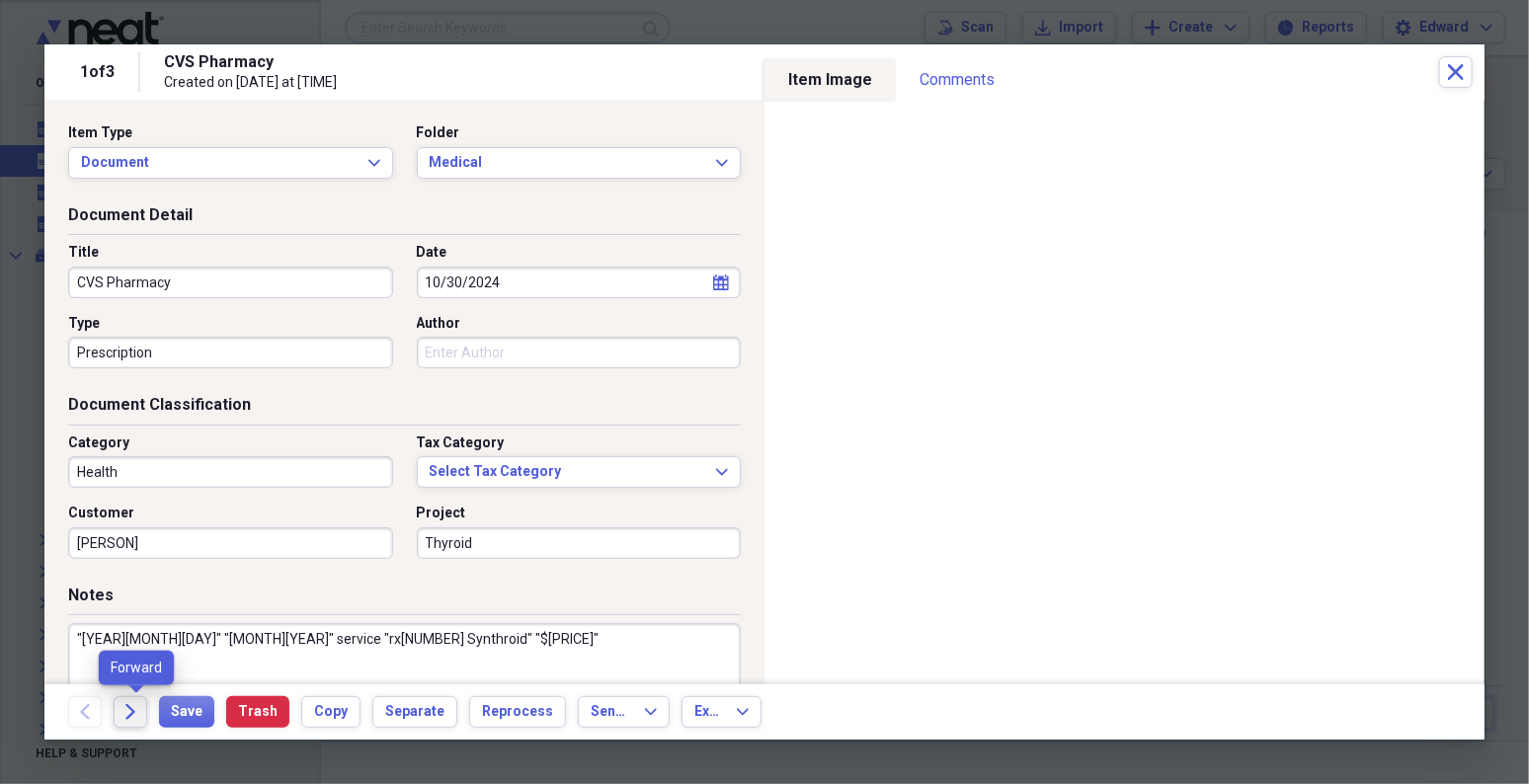 click on "Forward" 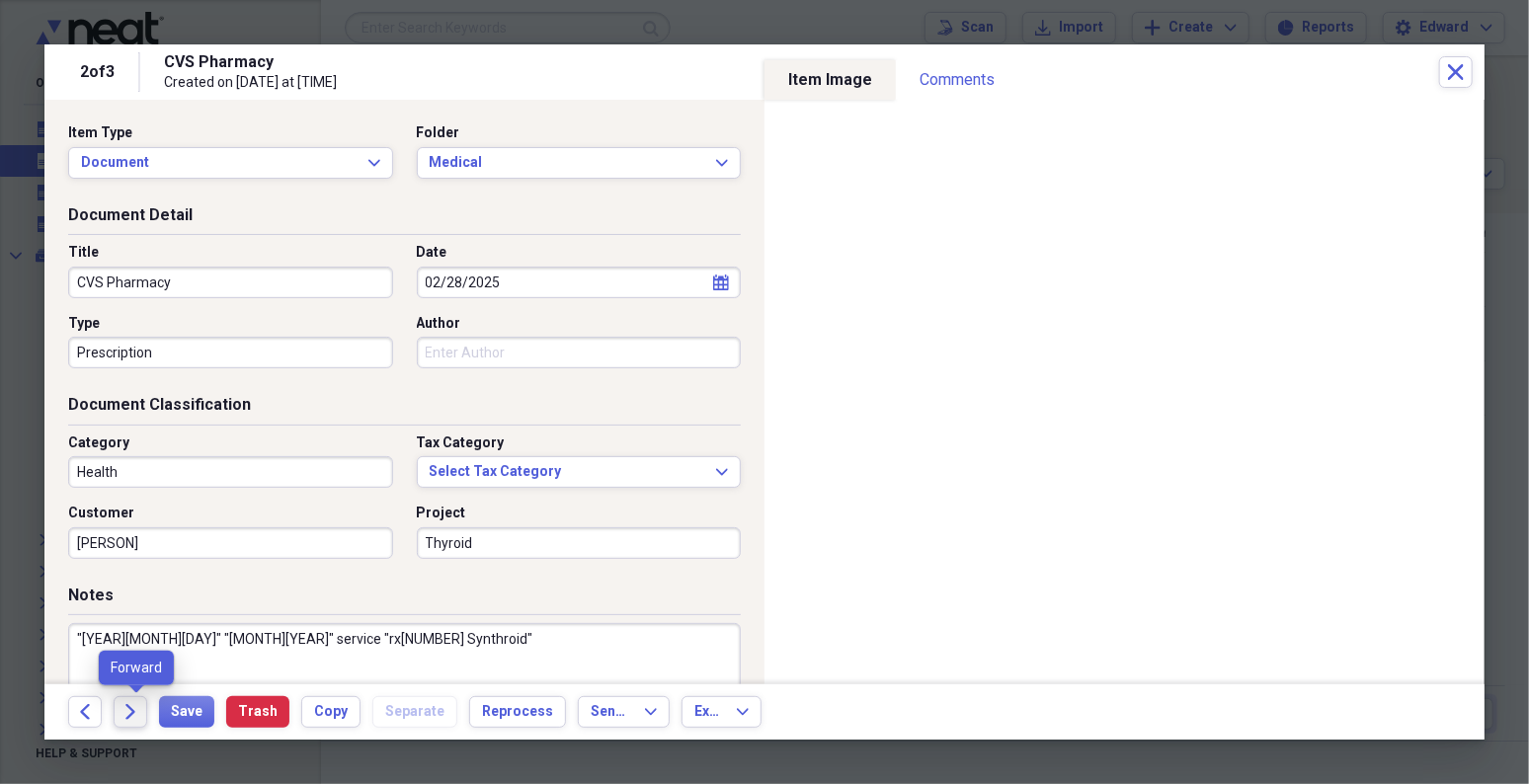 click on "Forward" 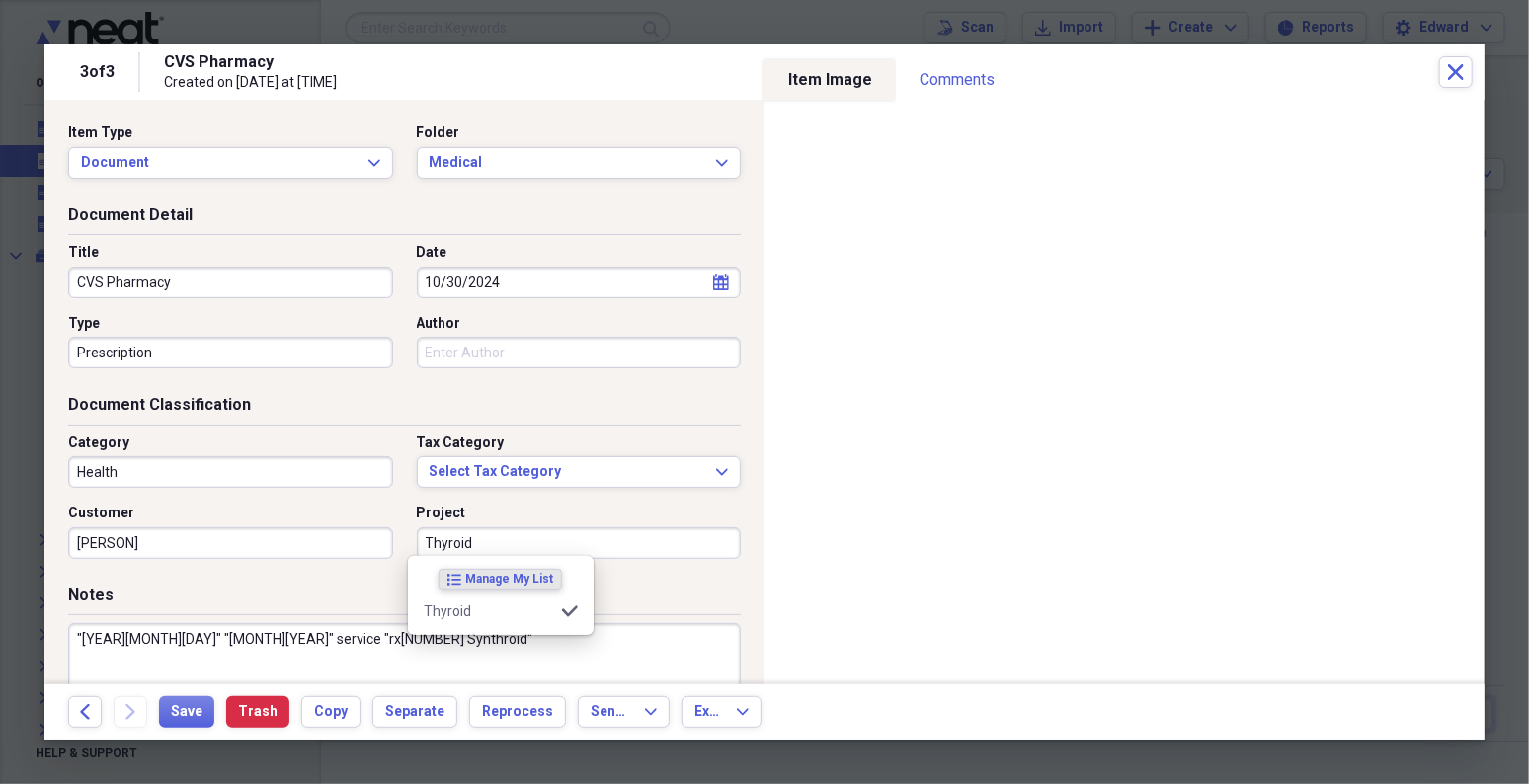 type on "Thyroid" 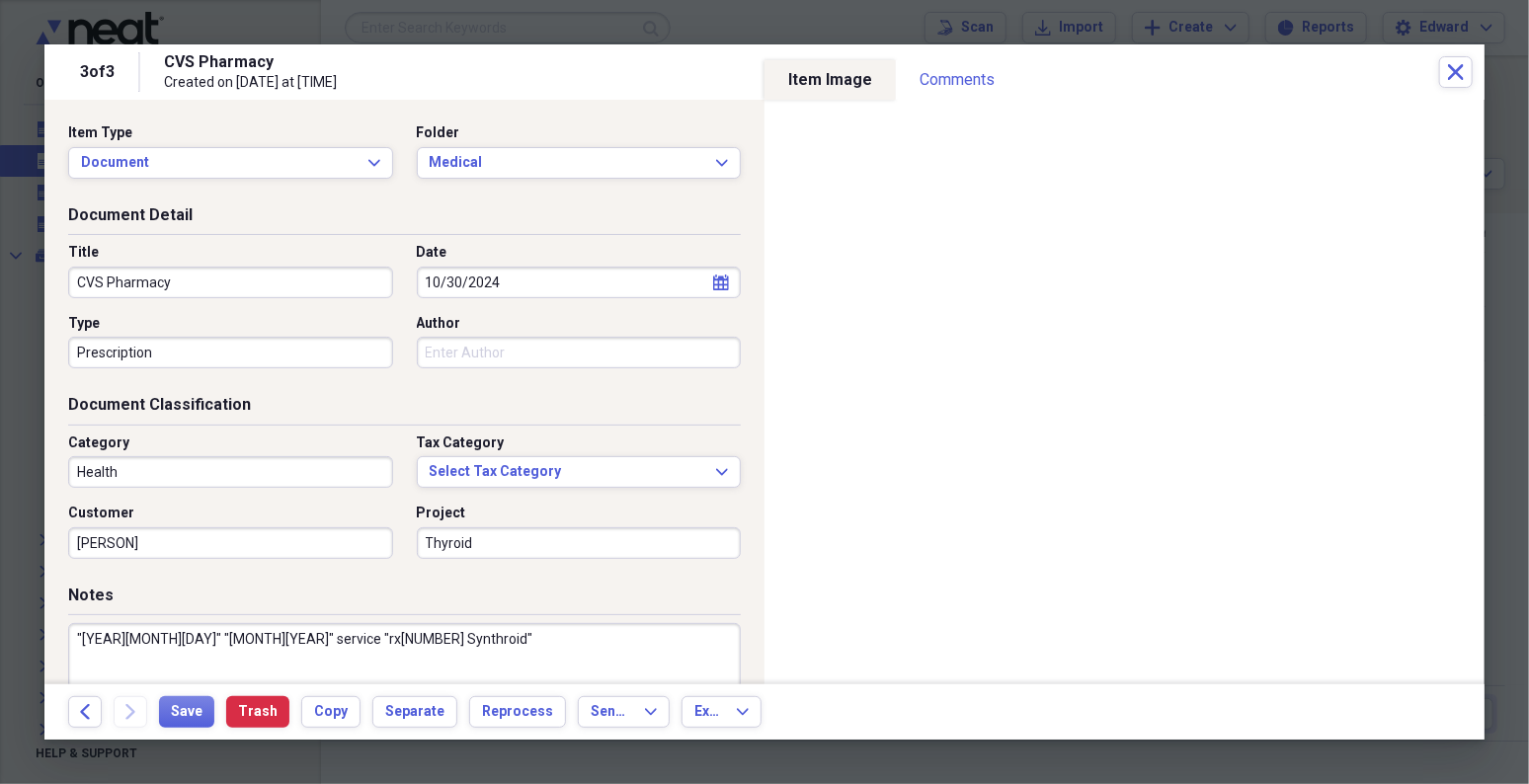 click on "Document Classification Category Health Tax Category Select Tax Category Expand Customer [PERSON] Project Thyroid" at bounding box center [404, 489] 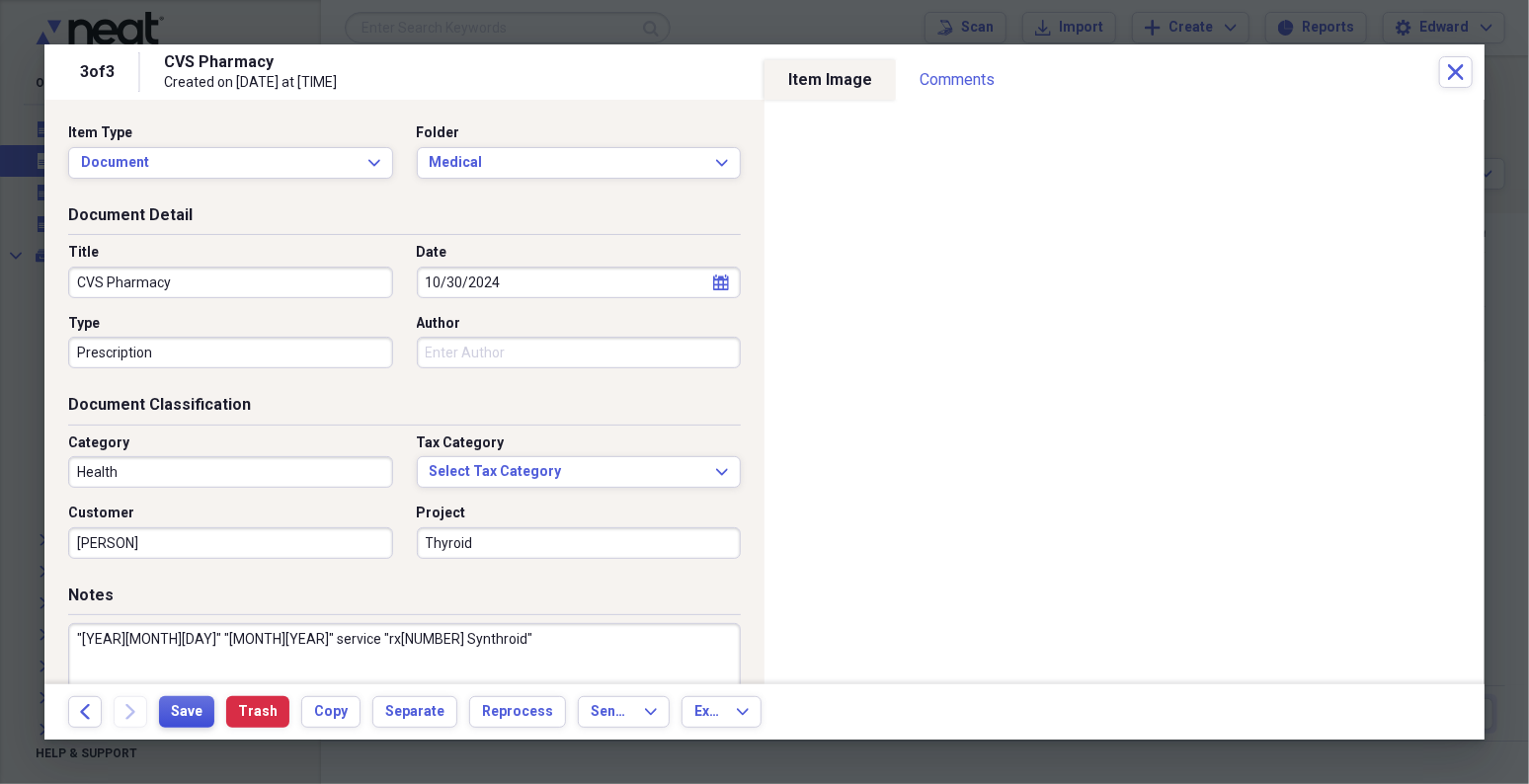 click on "Save" at bounding box center (187, 712) 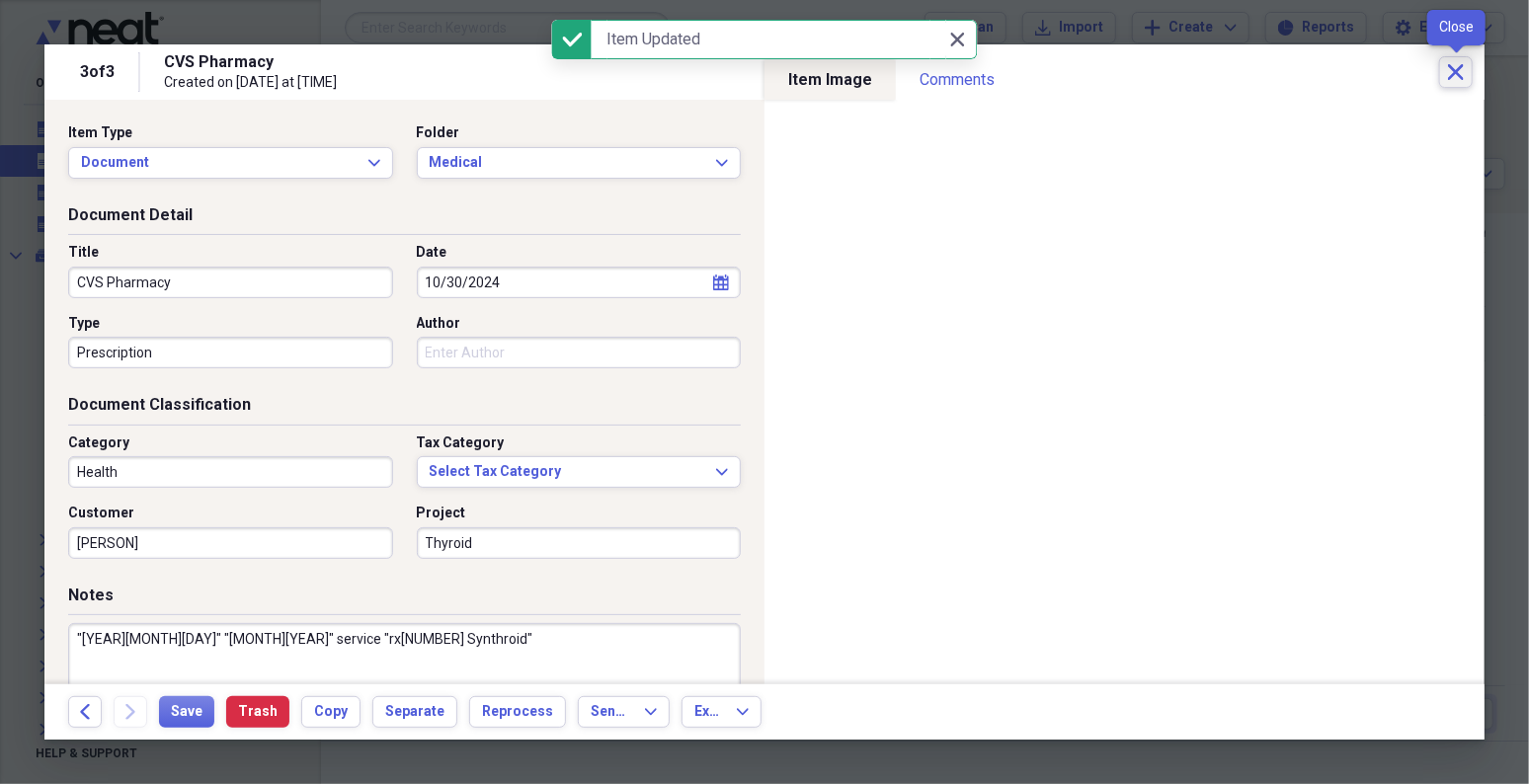 click on "Close" 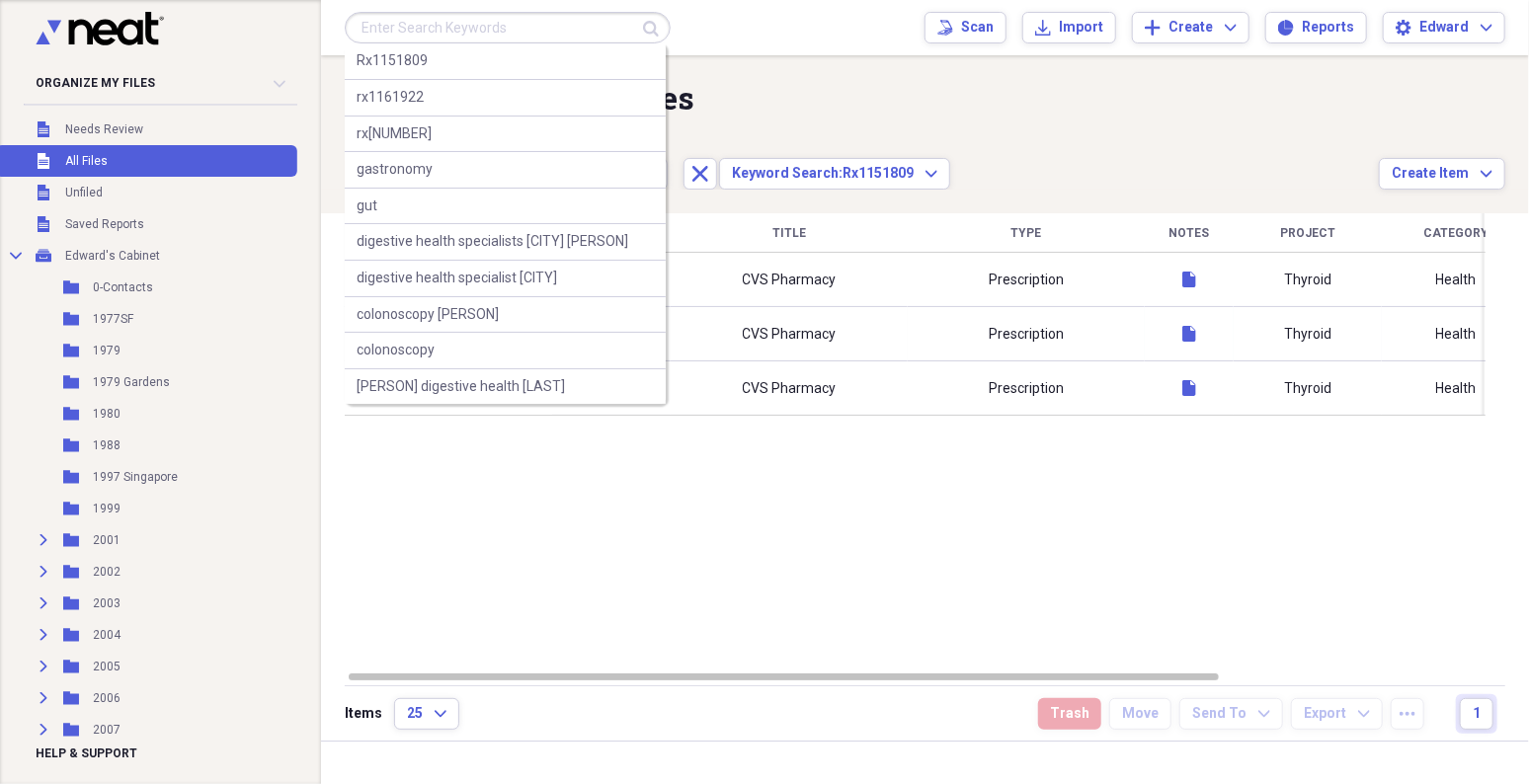 click at bounding box center [508, 28] 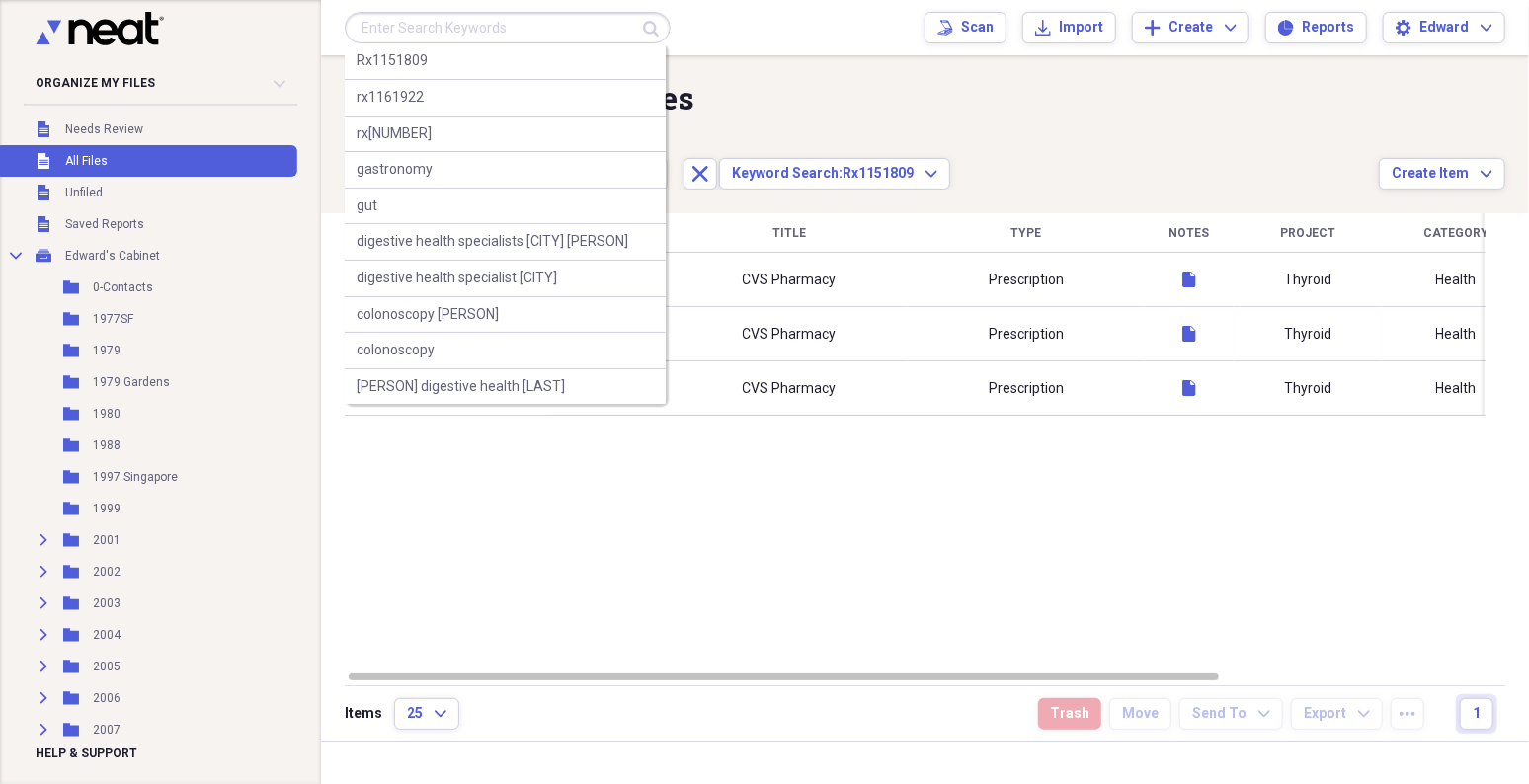 paste on "Rx1173007" 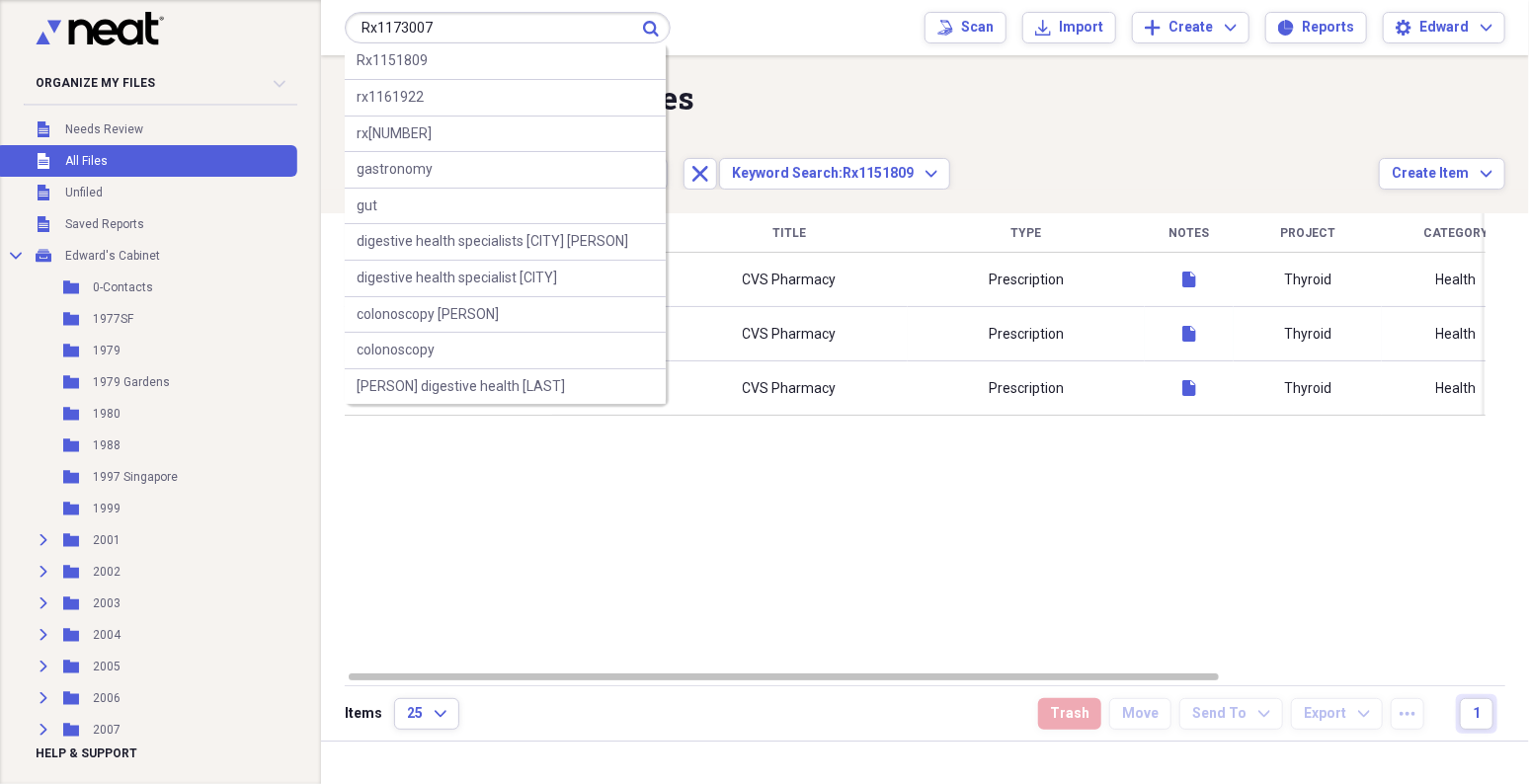 type on "Rx1173007" 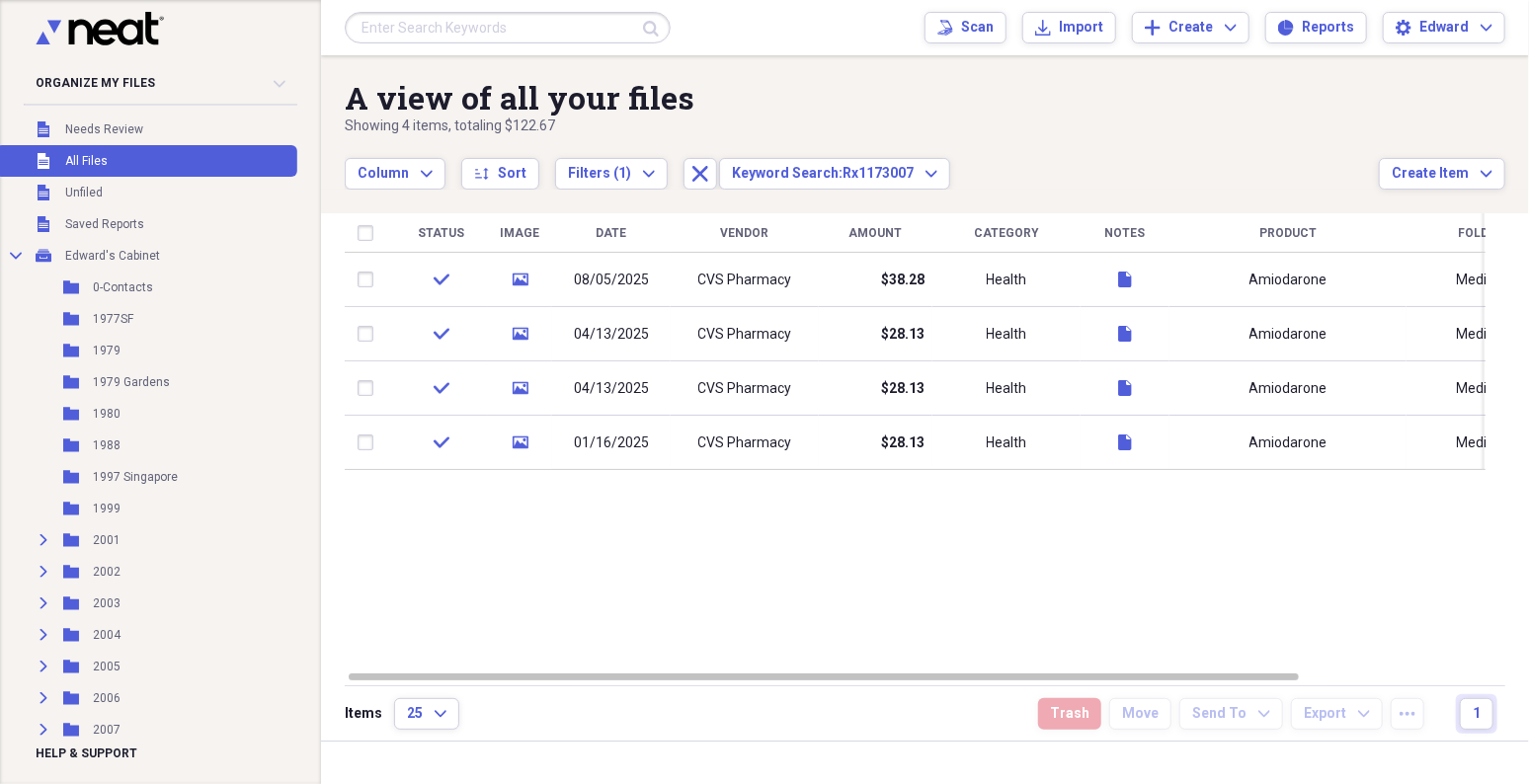 click at bounding box center (508, 28) 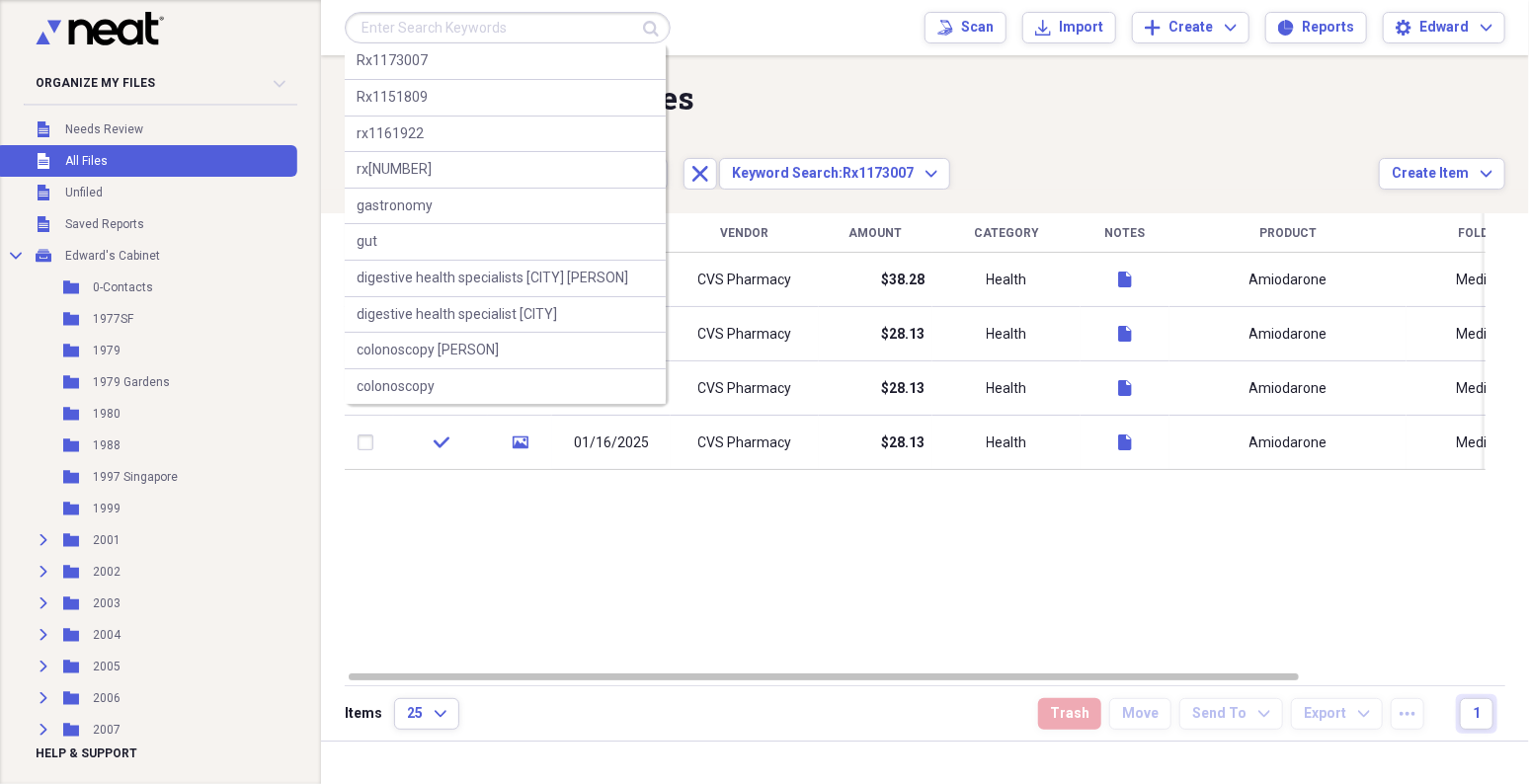 click at bounding box center [508, 28] 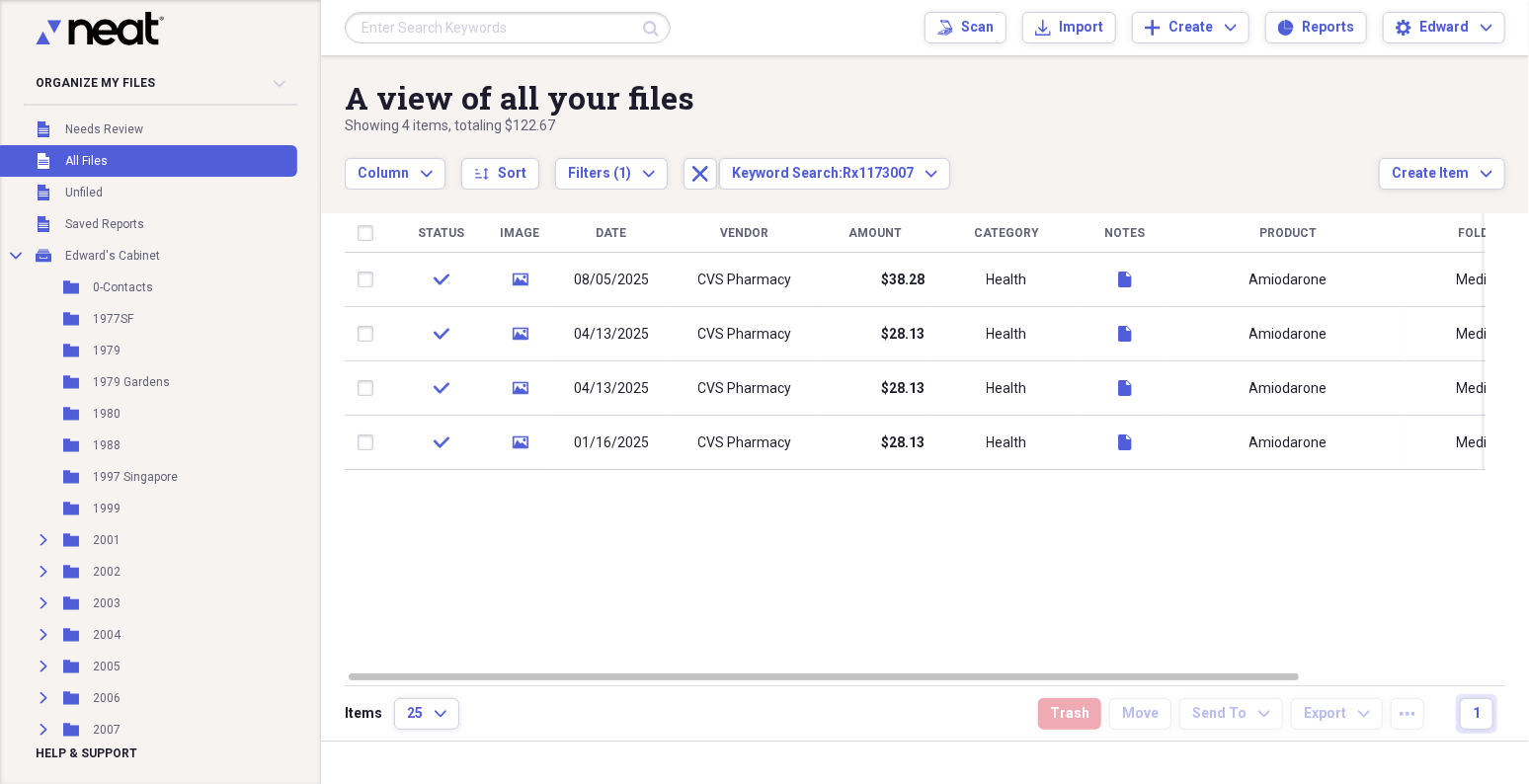click on "A view of all your files" at bounding box center [861, 98] 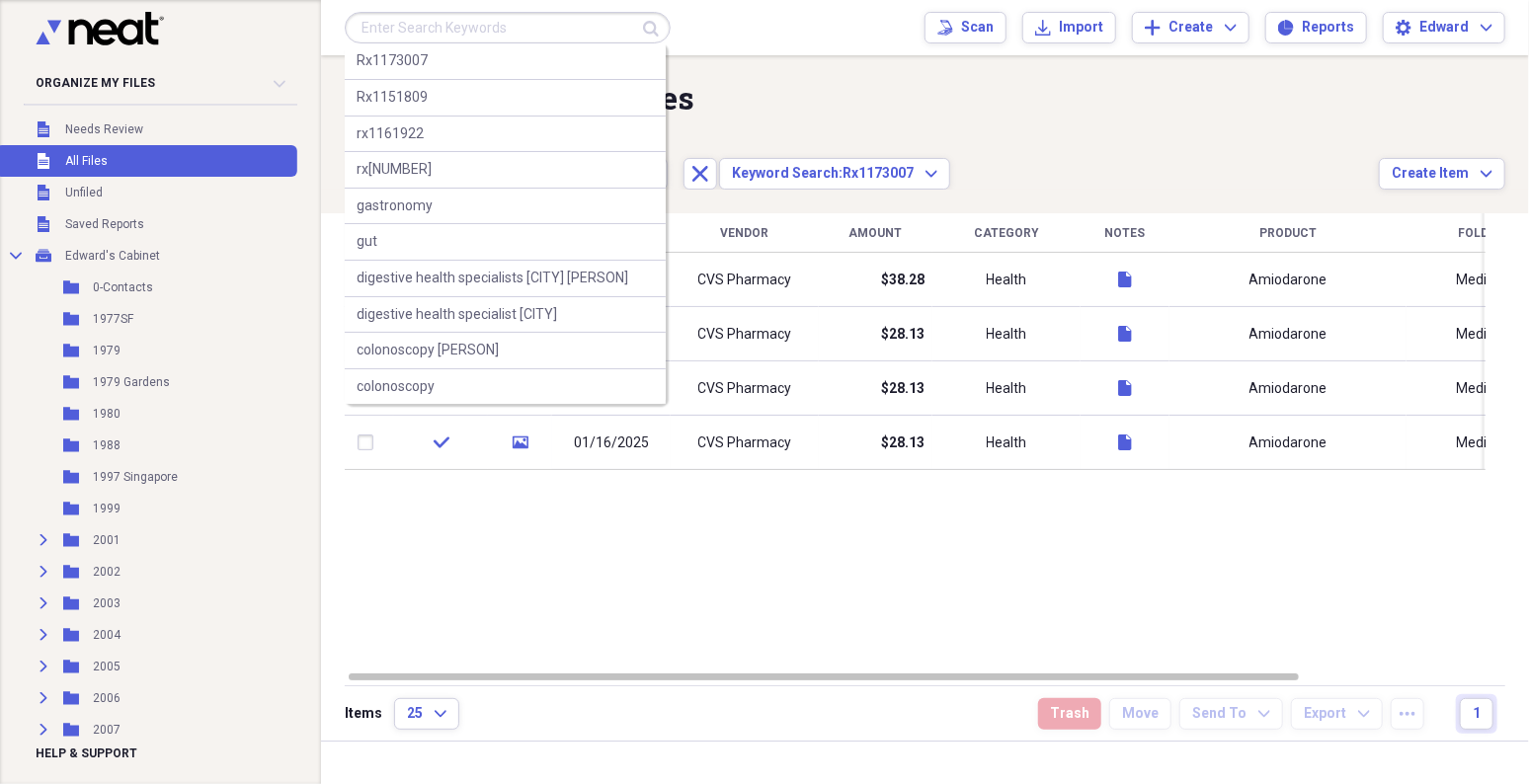 click at bounding box center [508, 28] 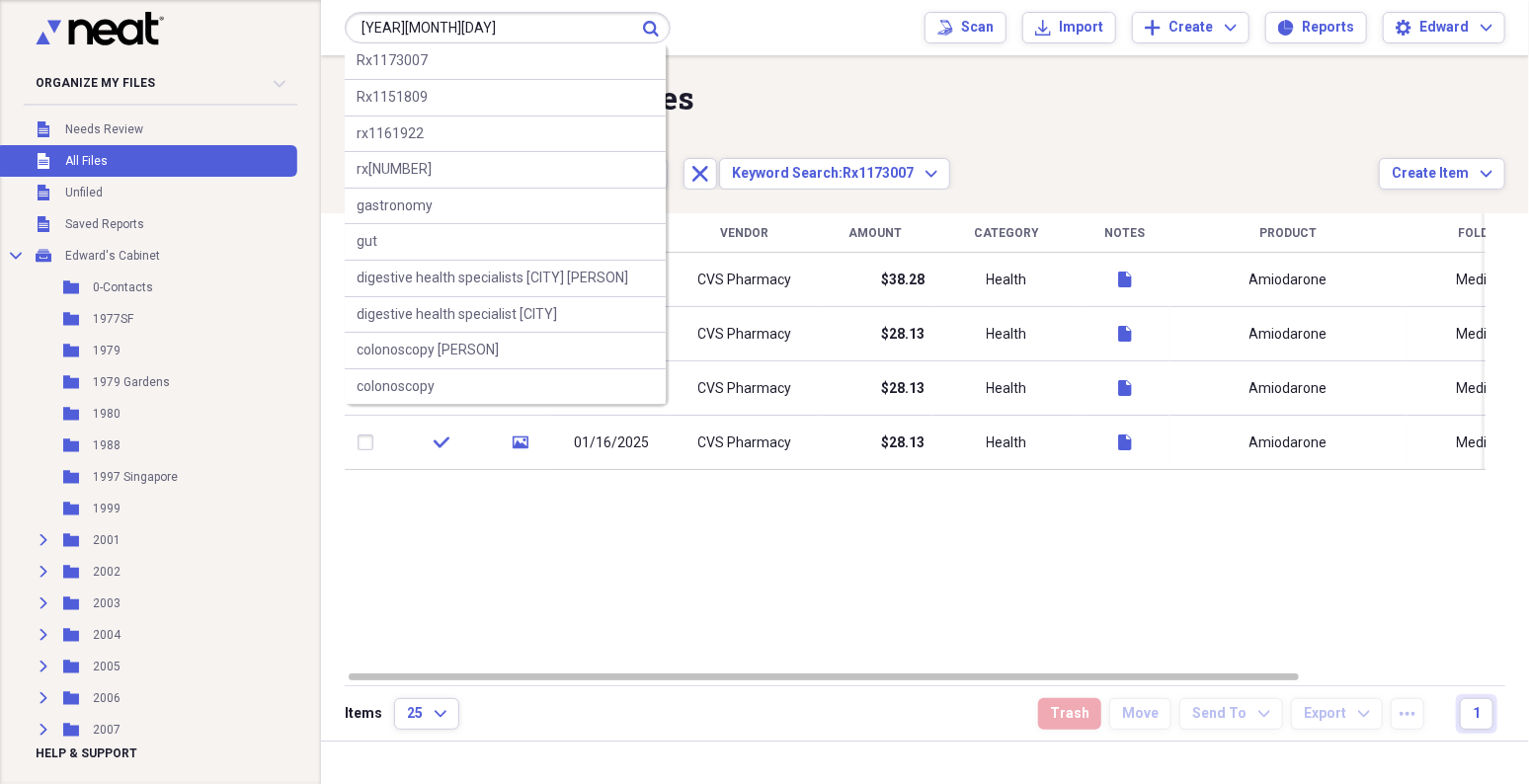 type on "[YEAR][MONTH][DAY]" 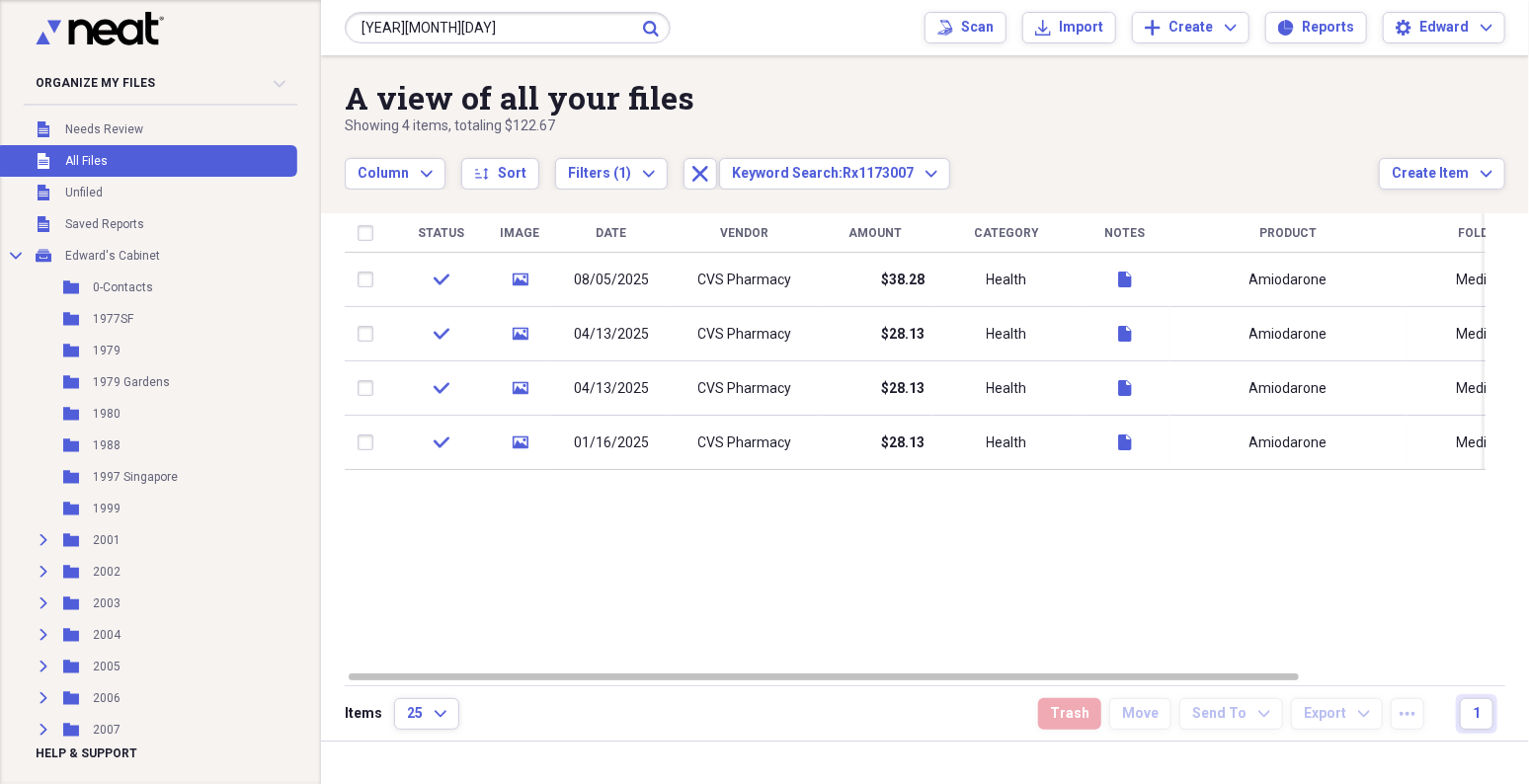 click on "Submit" 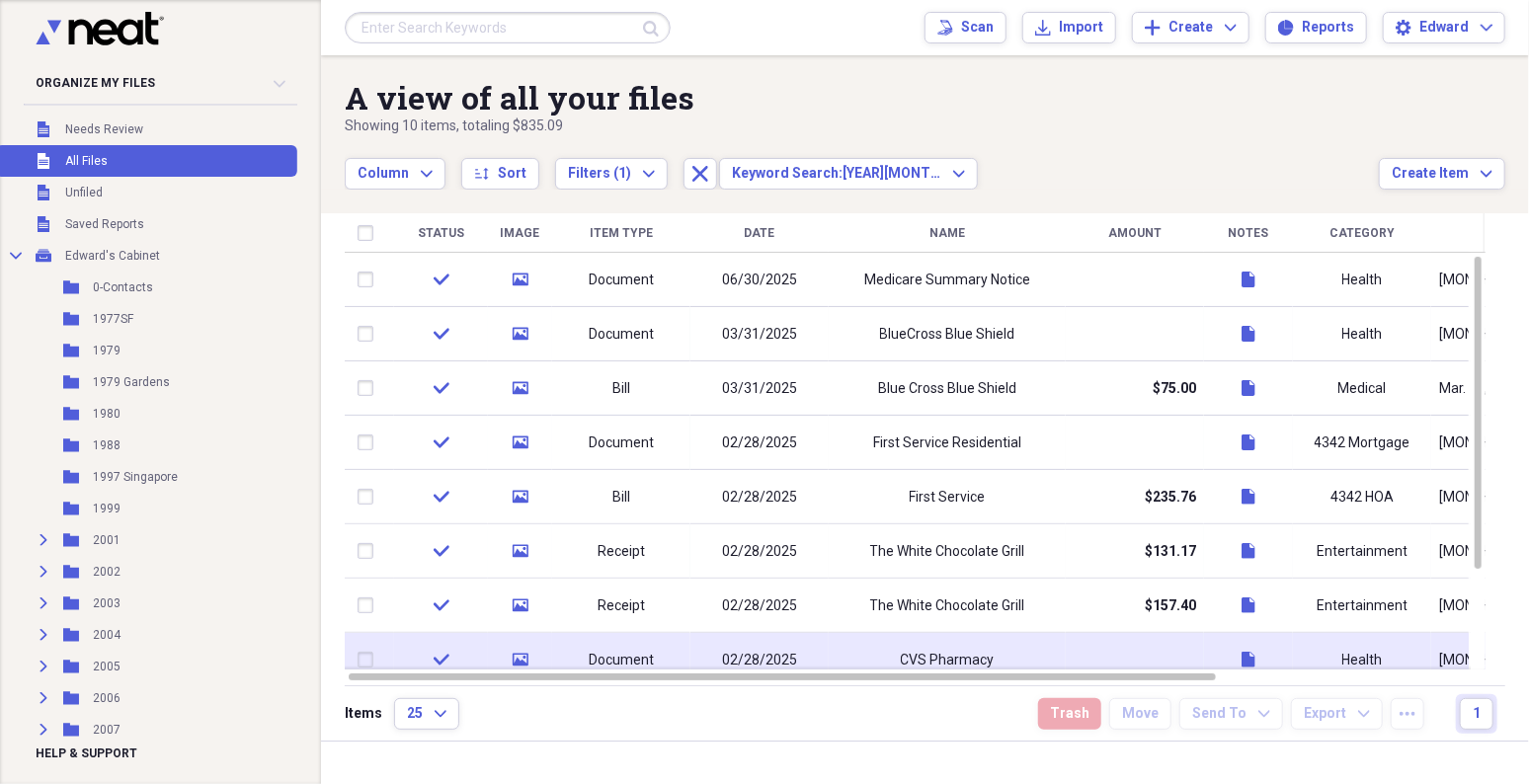 click on "CVS Pharmacy" at bounding box center (947, 660) 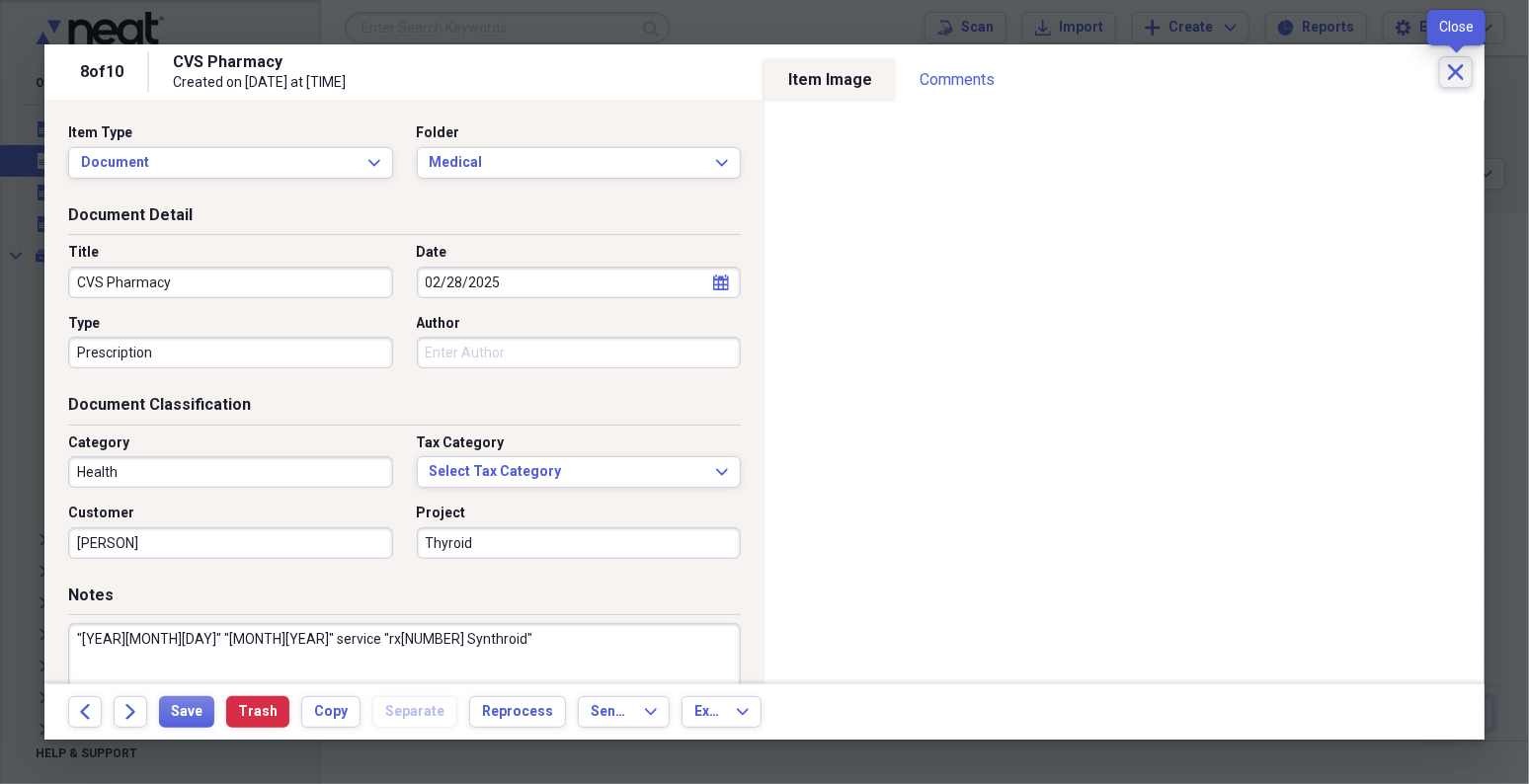 click on "Close" at bounding box center (1456, 72) 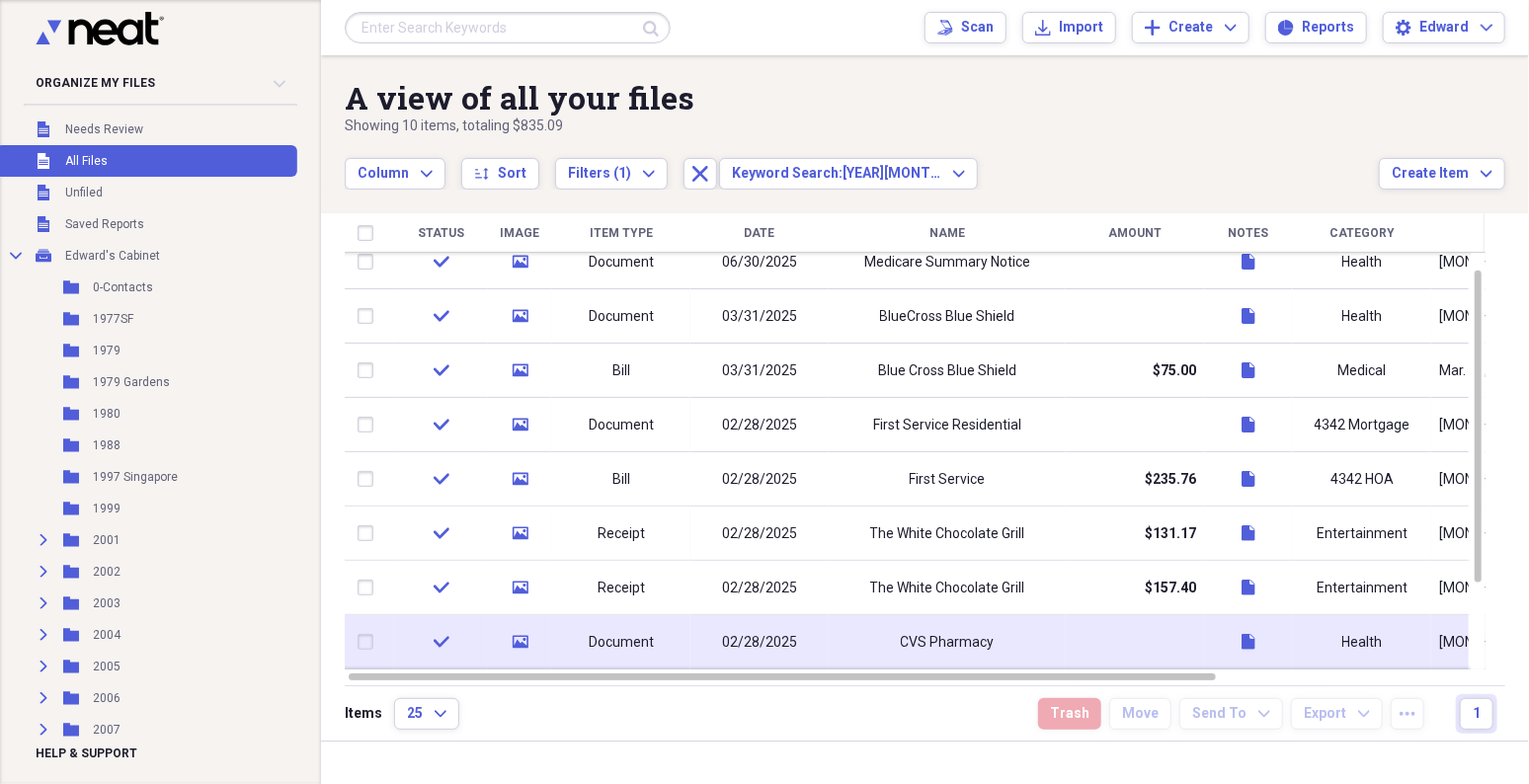 click on "02/28/2025" at bounding box center (760, 643) 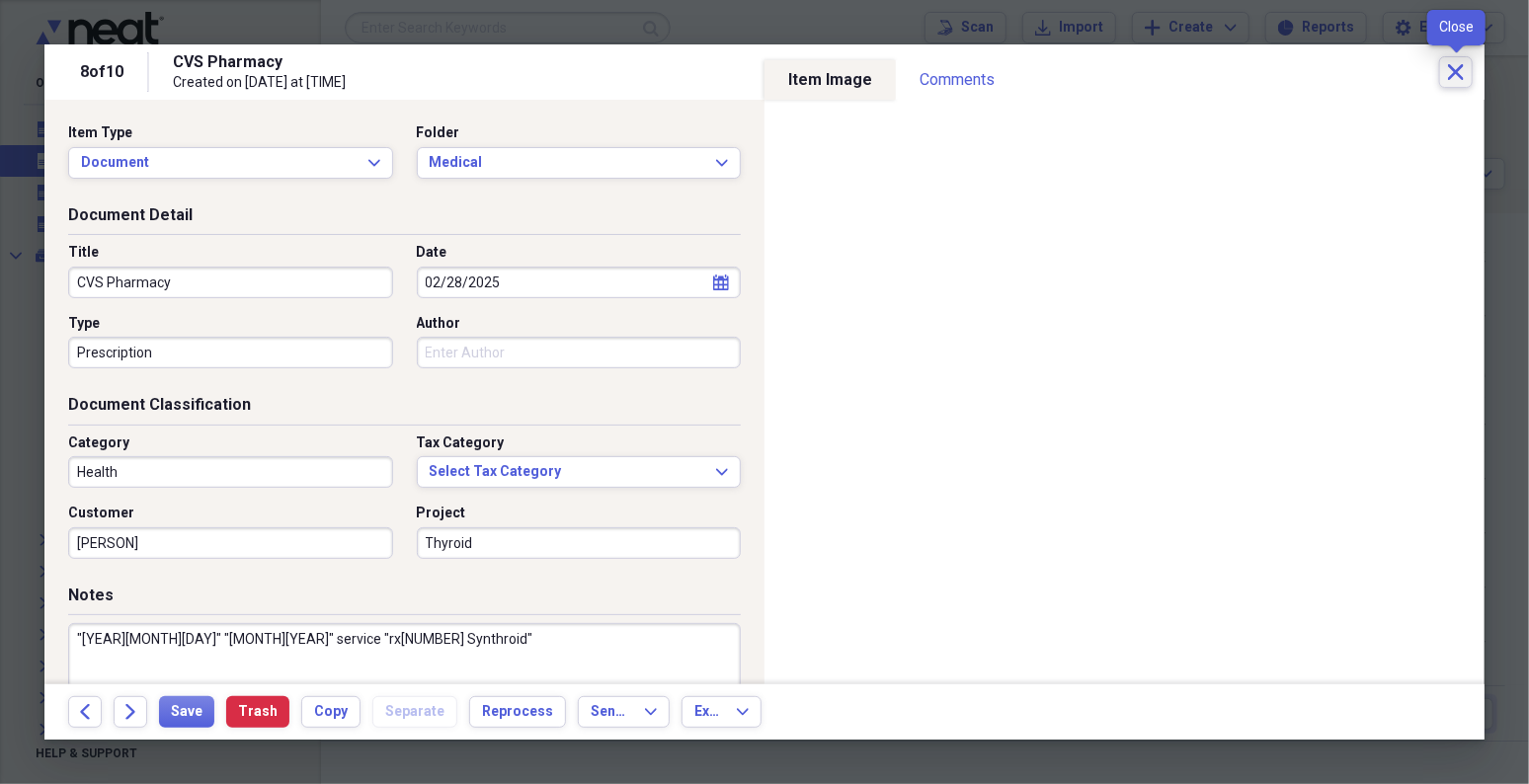 click on "Close" 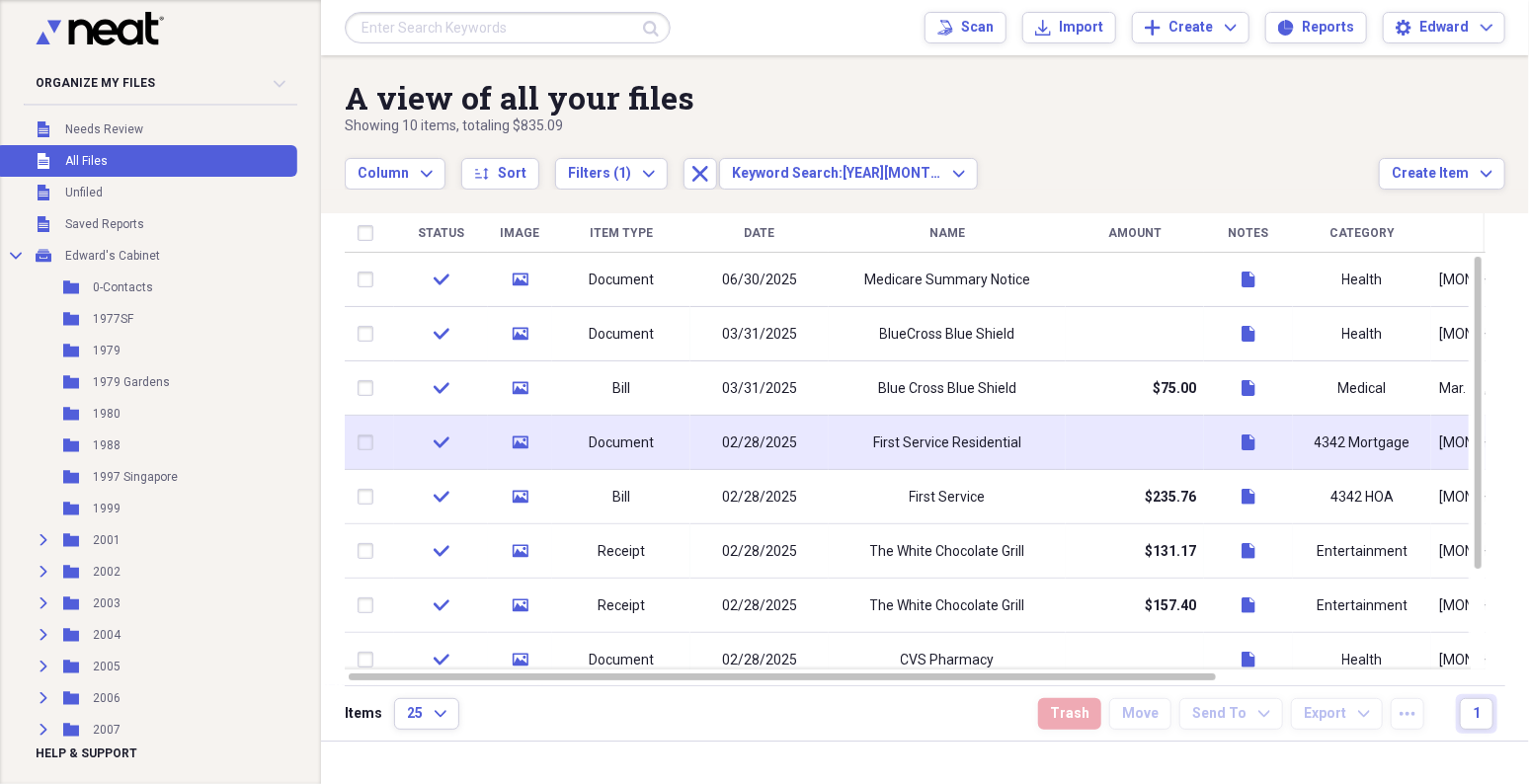 click on "First Service Residential" at bounding box center [947, 443] 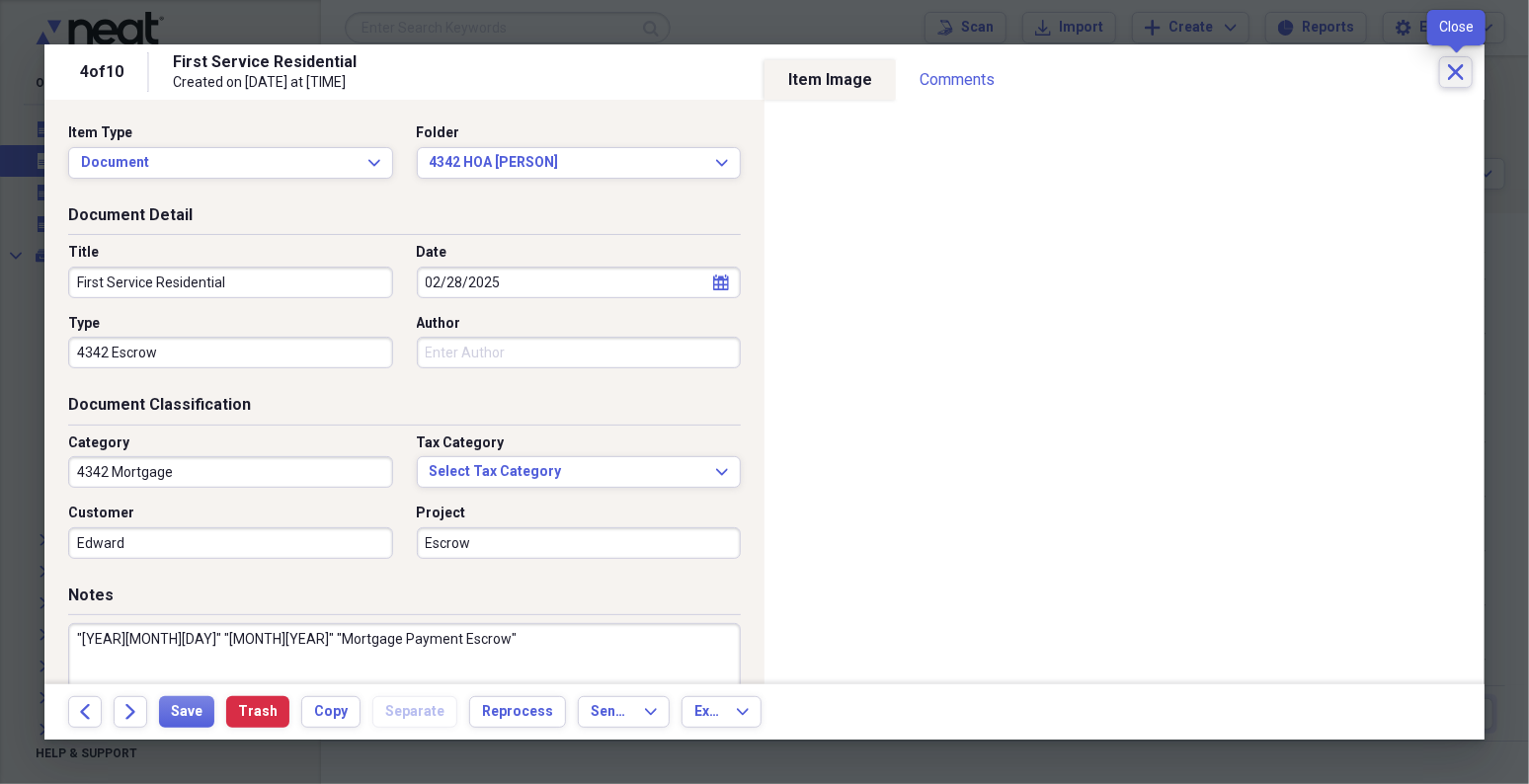click on "Close" 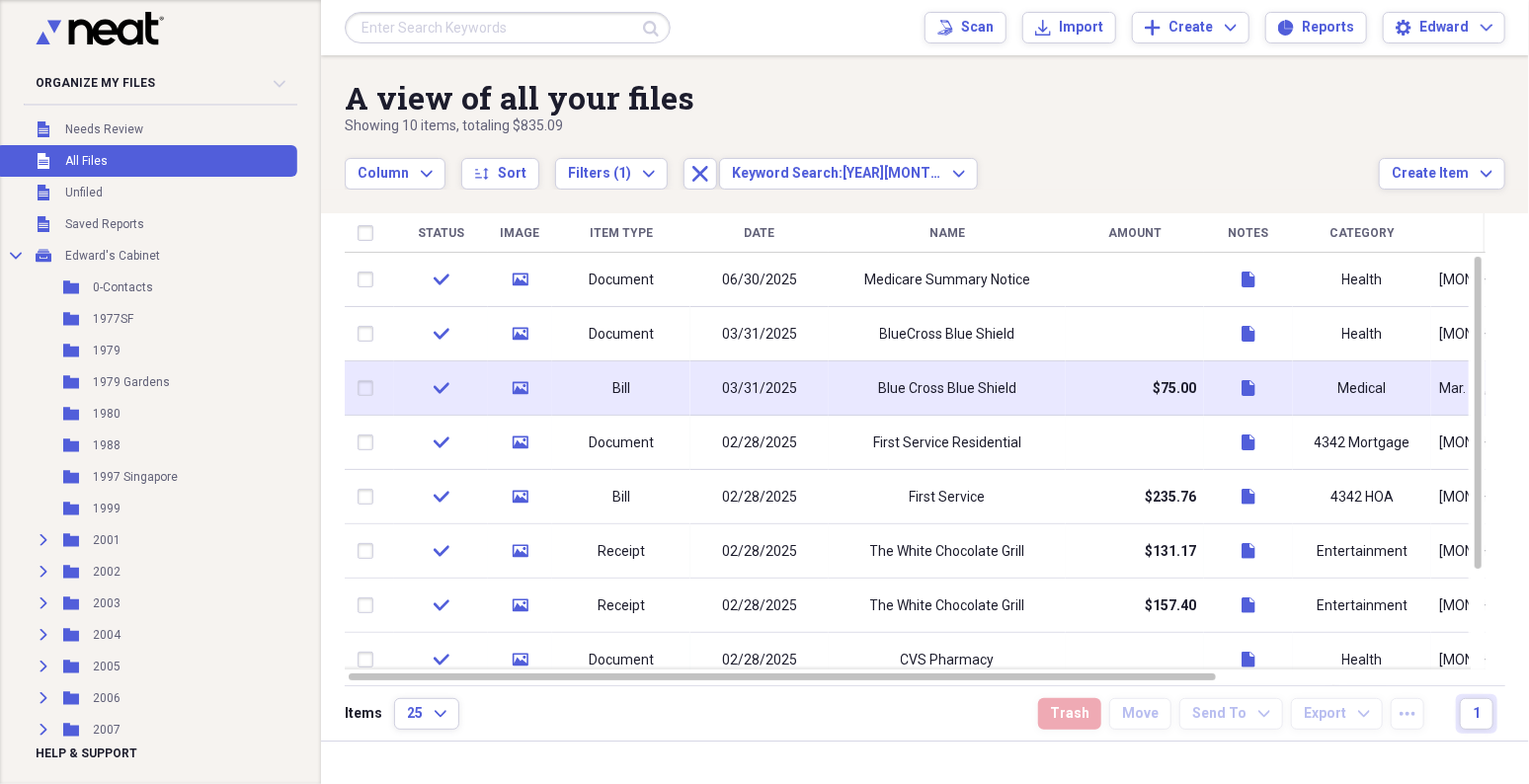 click on "Blue Cross Blue Shield" at bounding box center [947, 389] 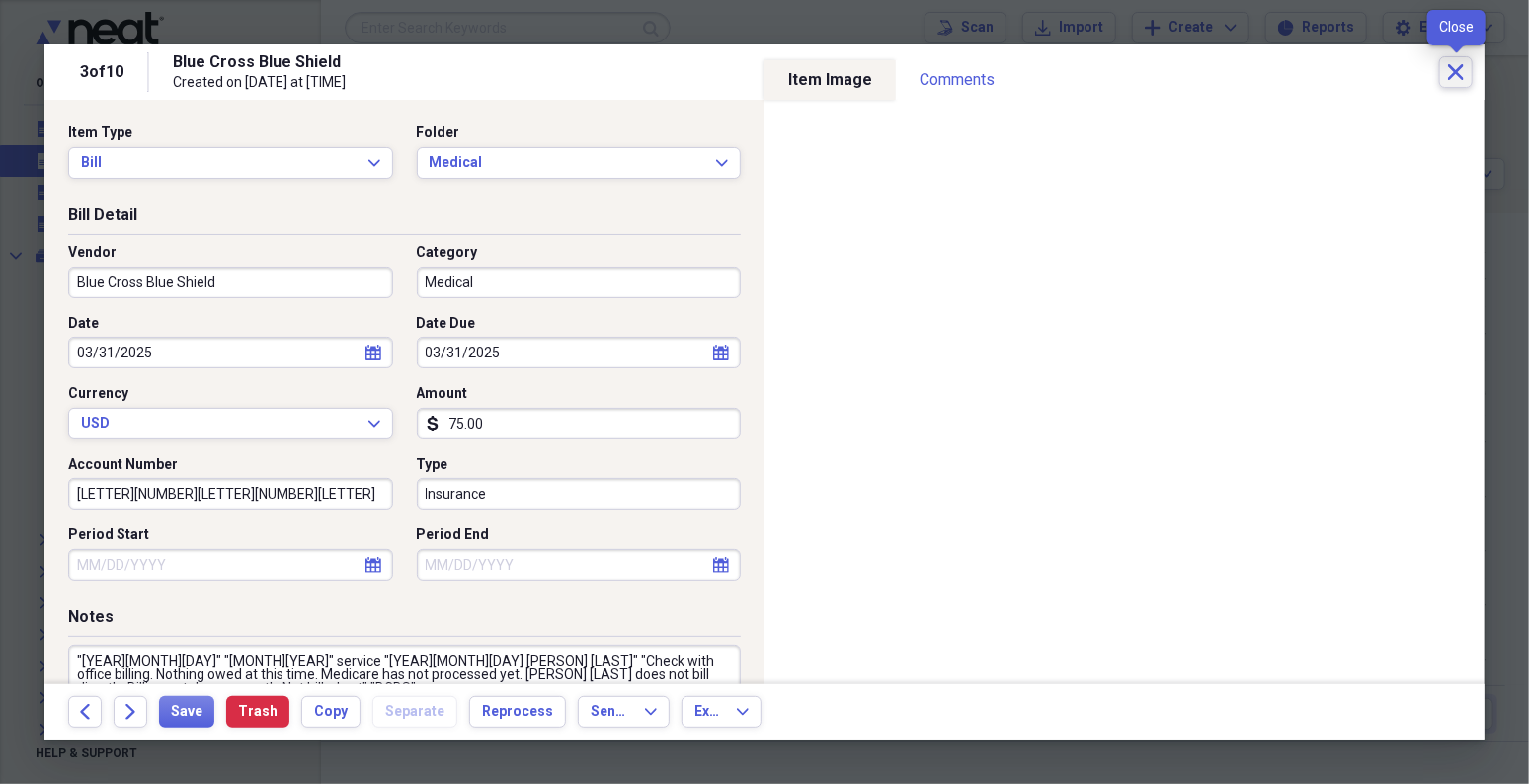 click on "Close" 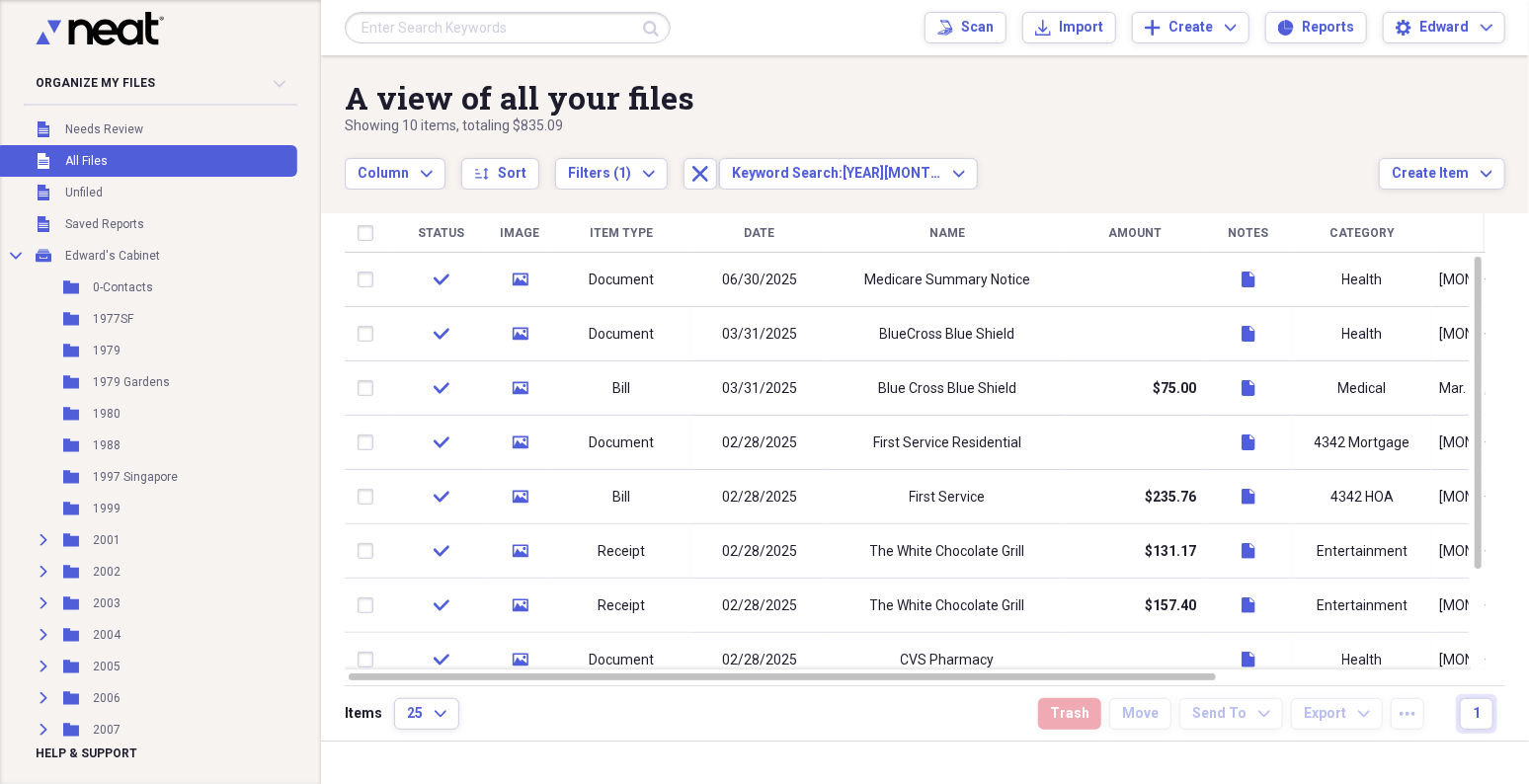 click at bounding box center [508, 28] 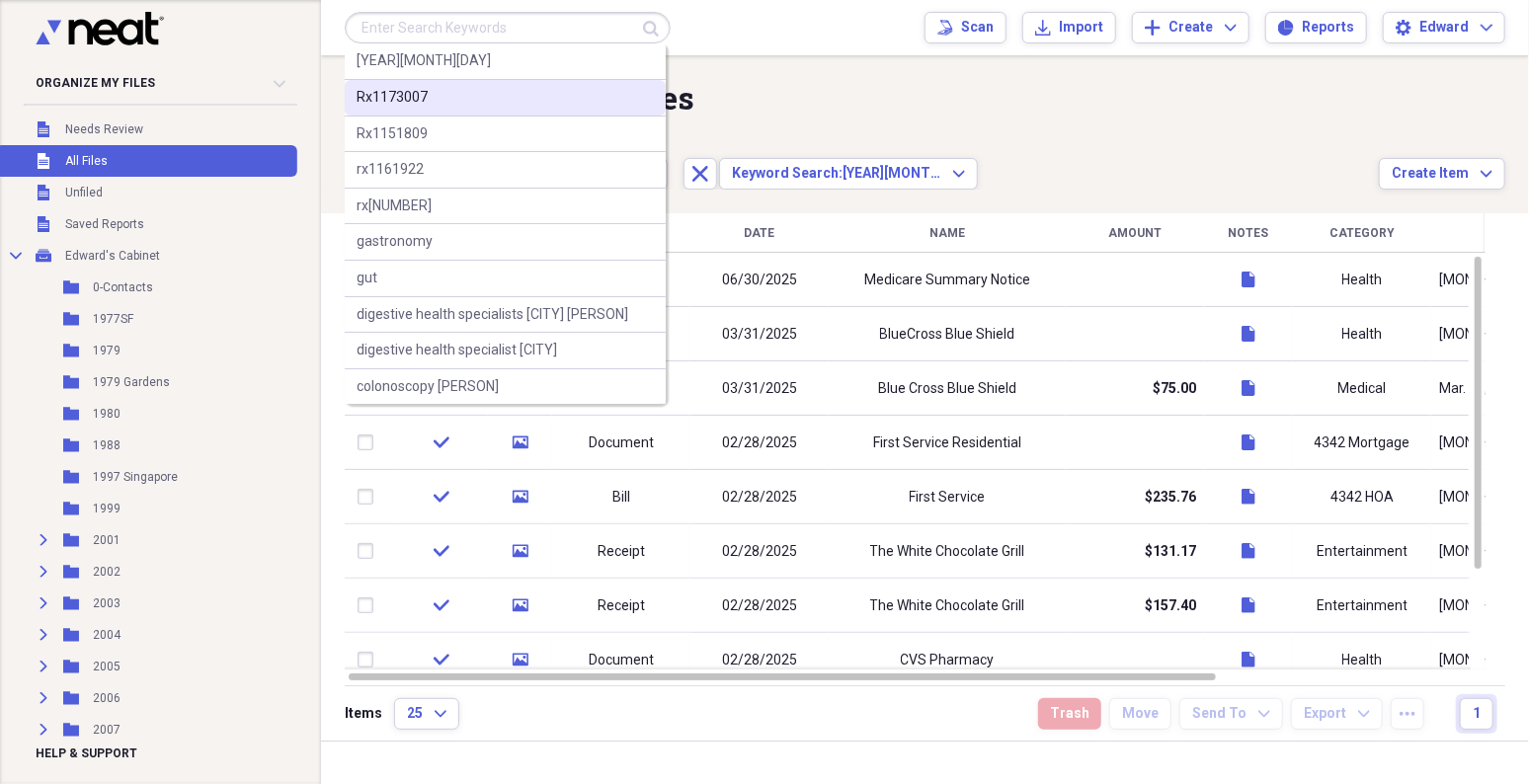 paste on "Rx1202101" 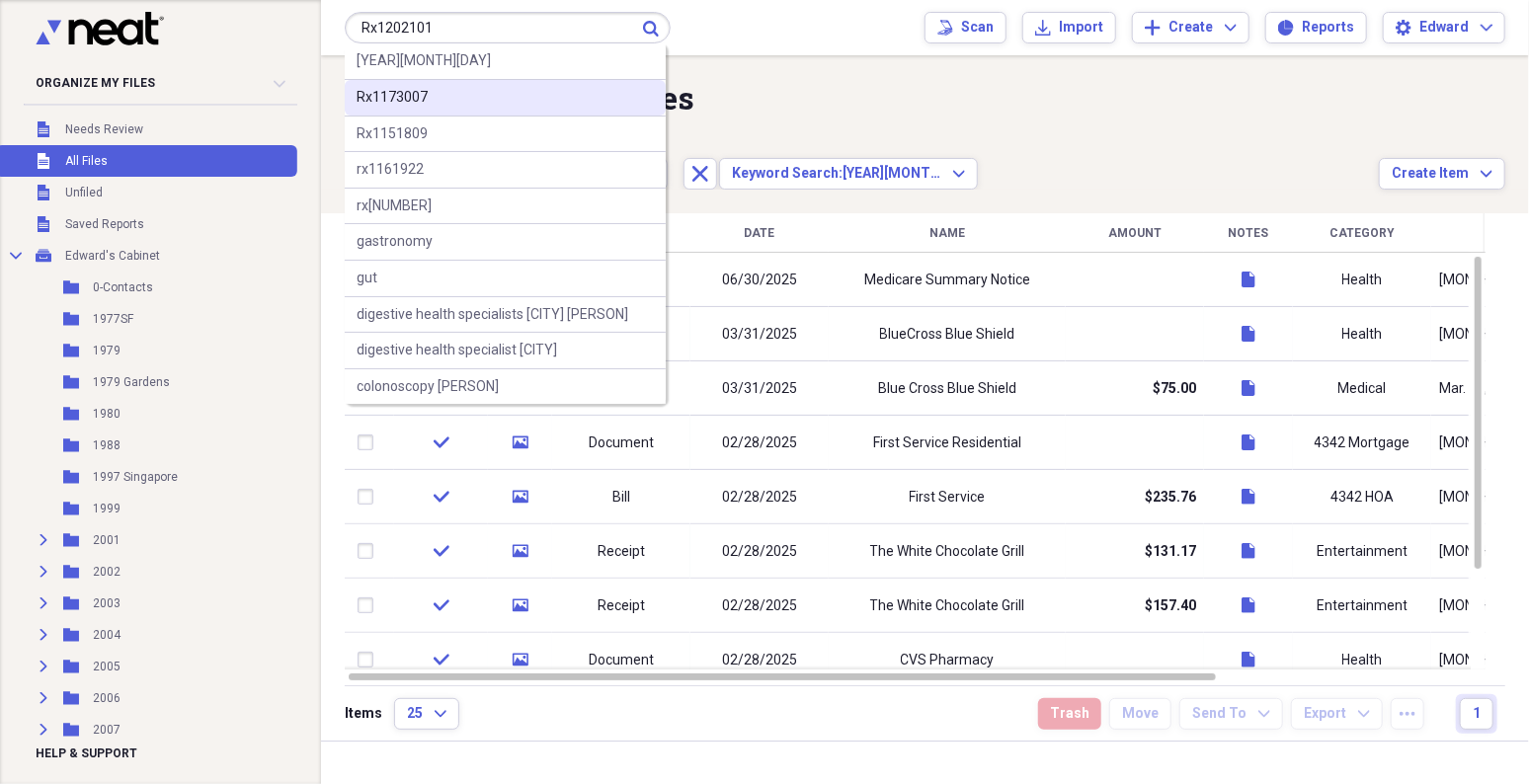 type on "Rx1202101" 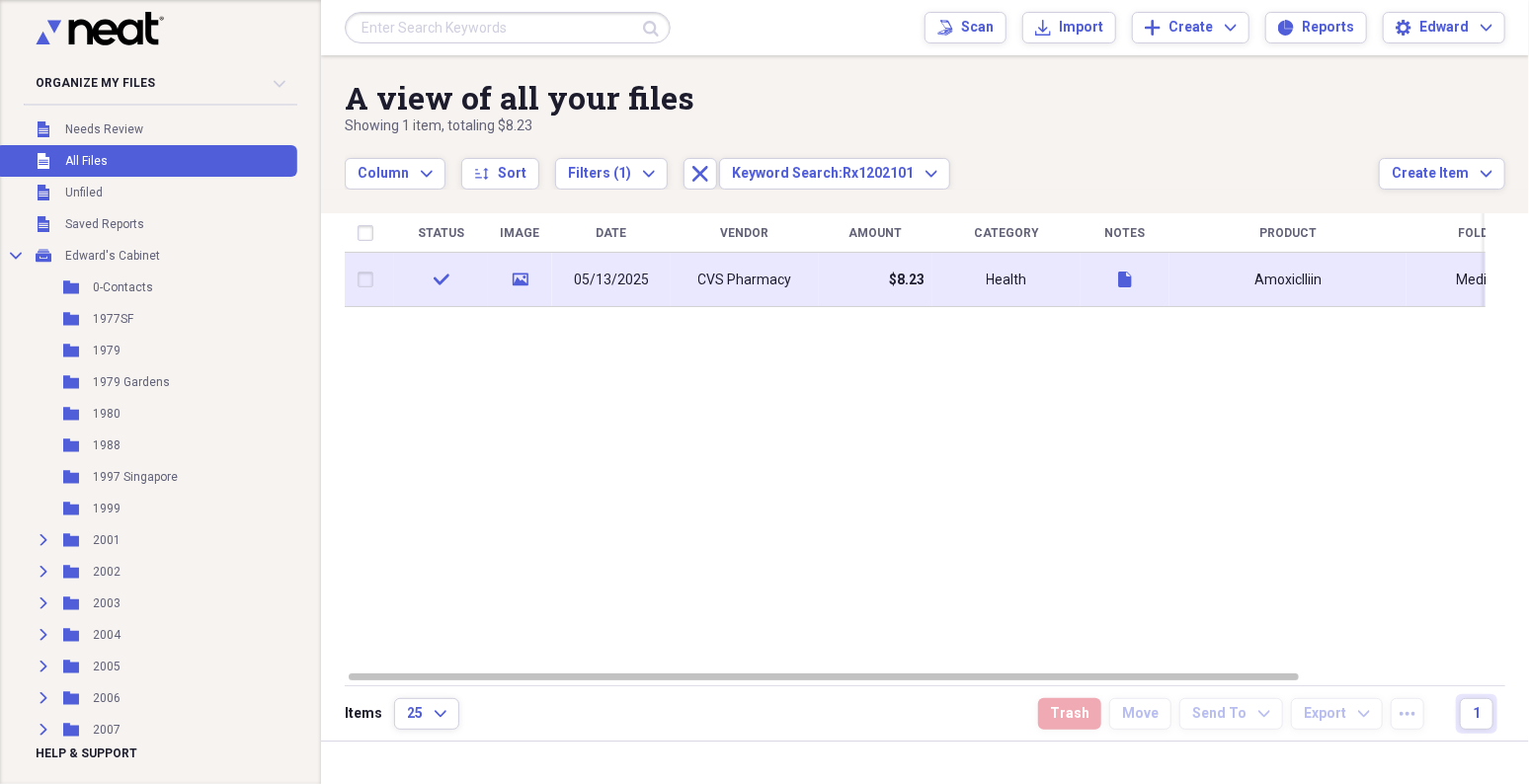 click on "CVS Pharmacy" at bounding box center [745, 280] 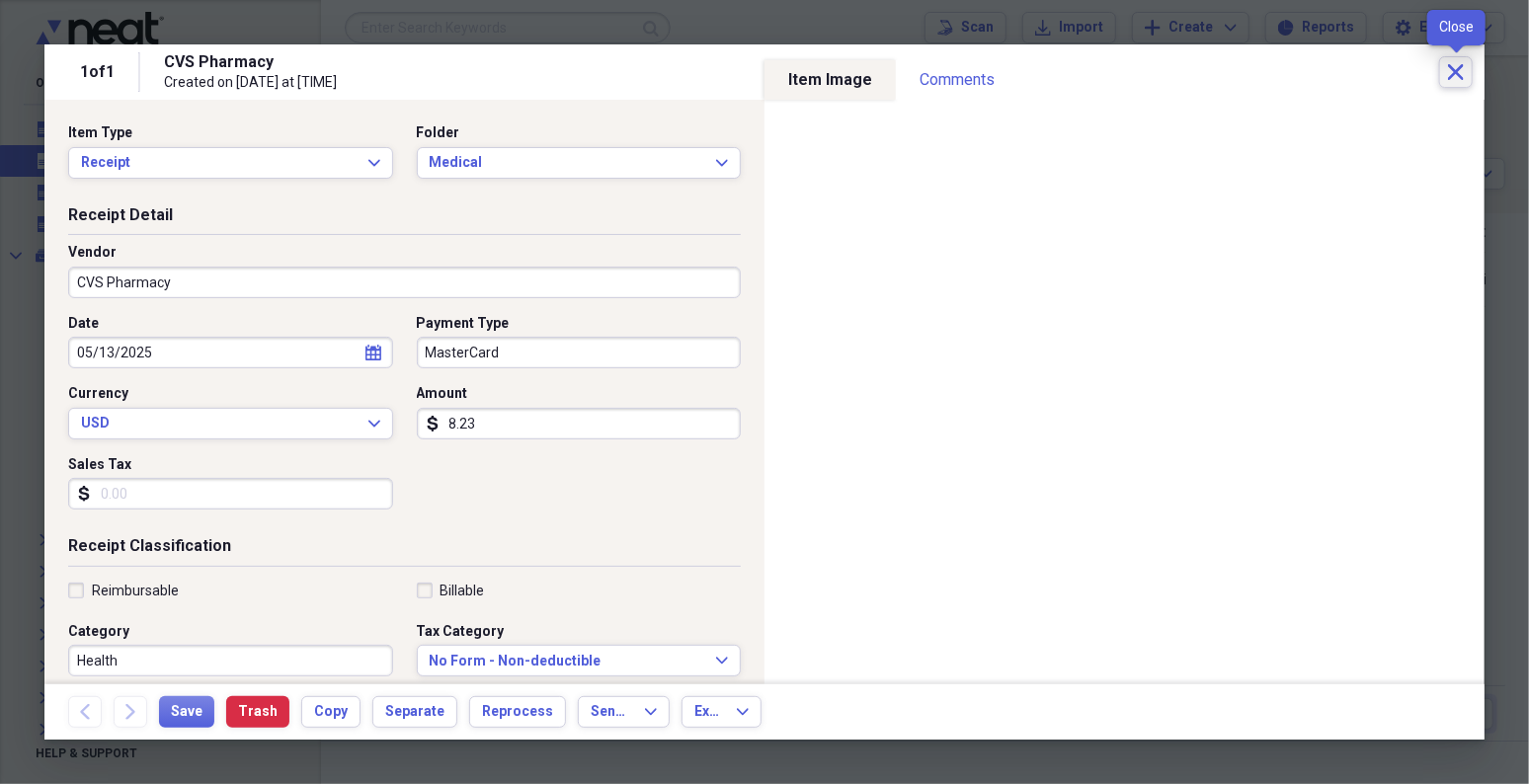 click 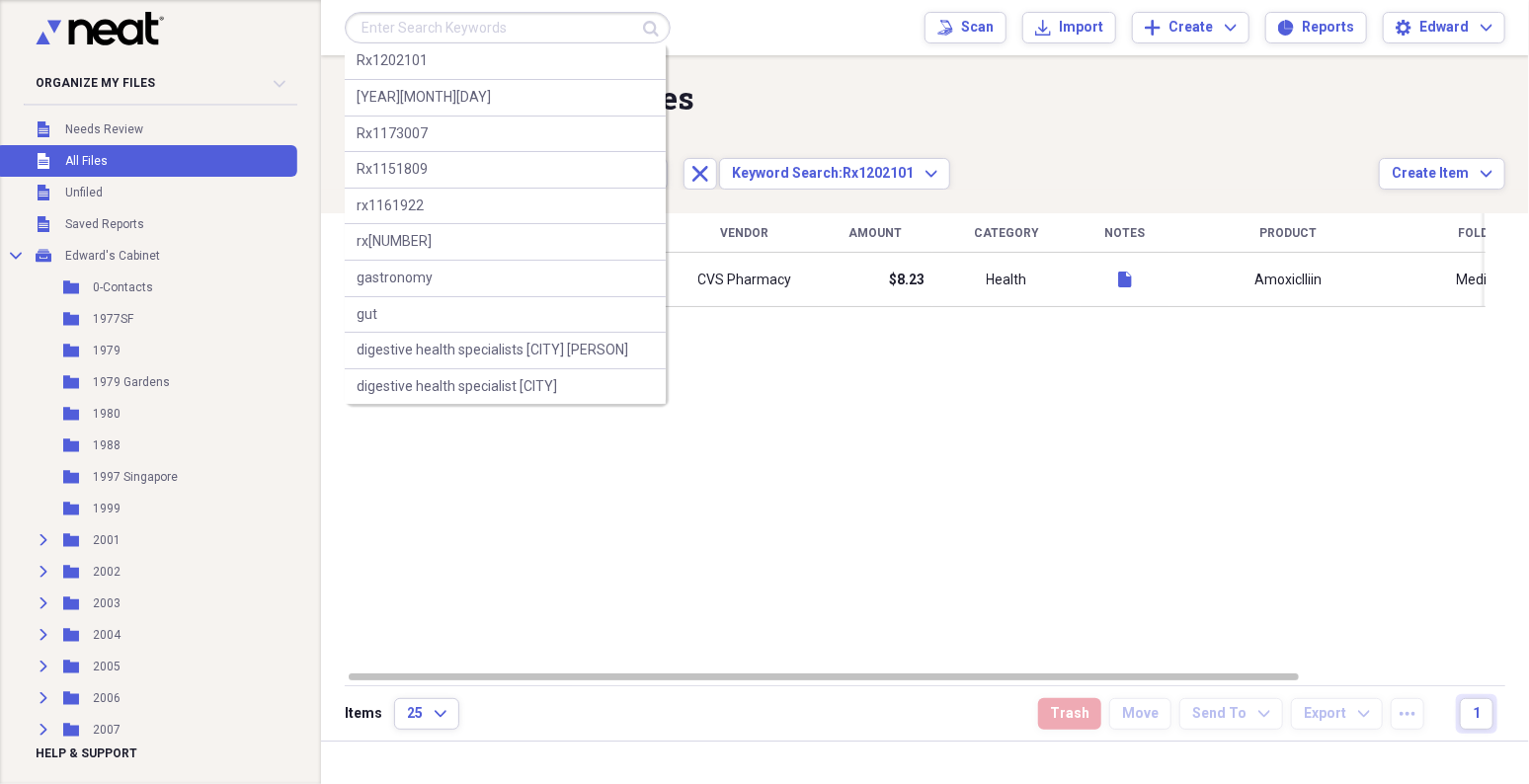 click at bounding box center [508, 28] 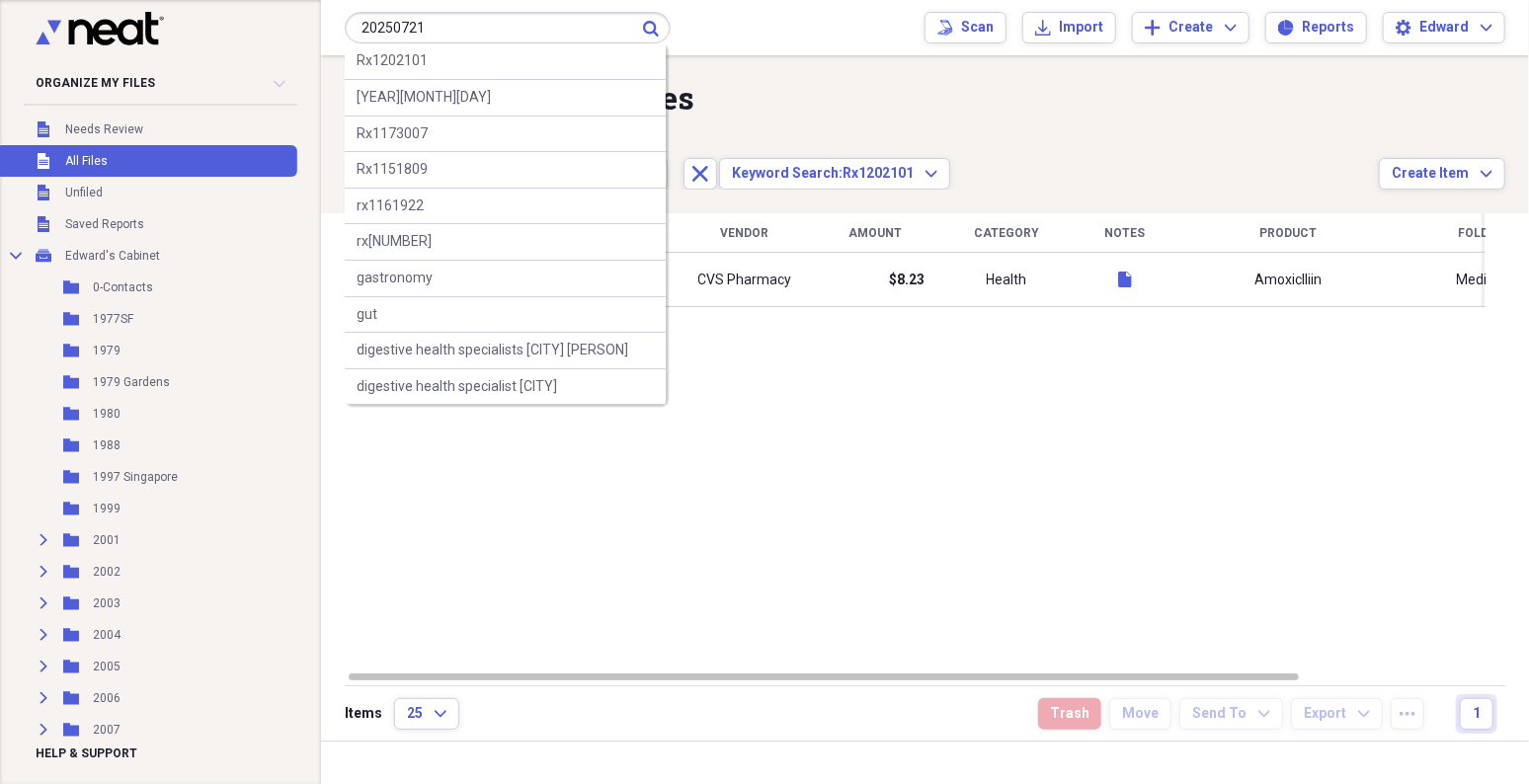 type on "20250721" 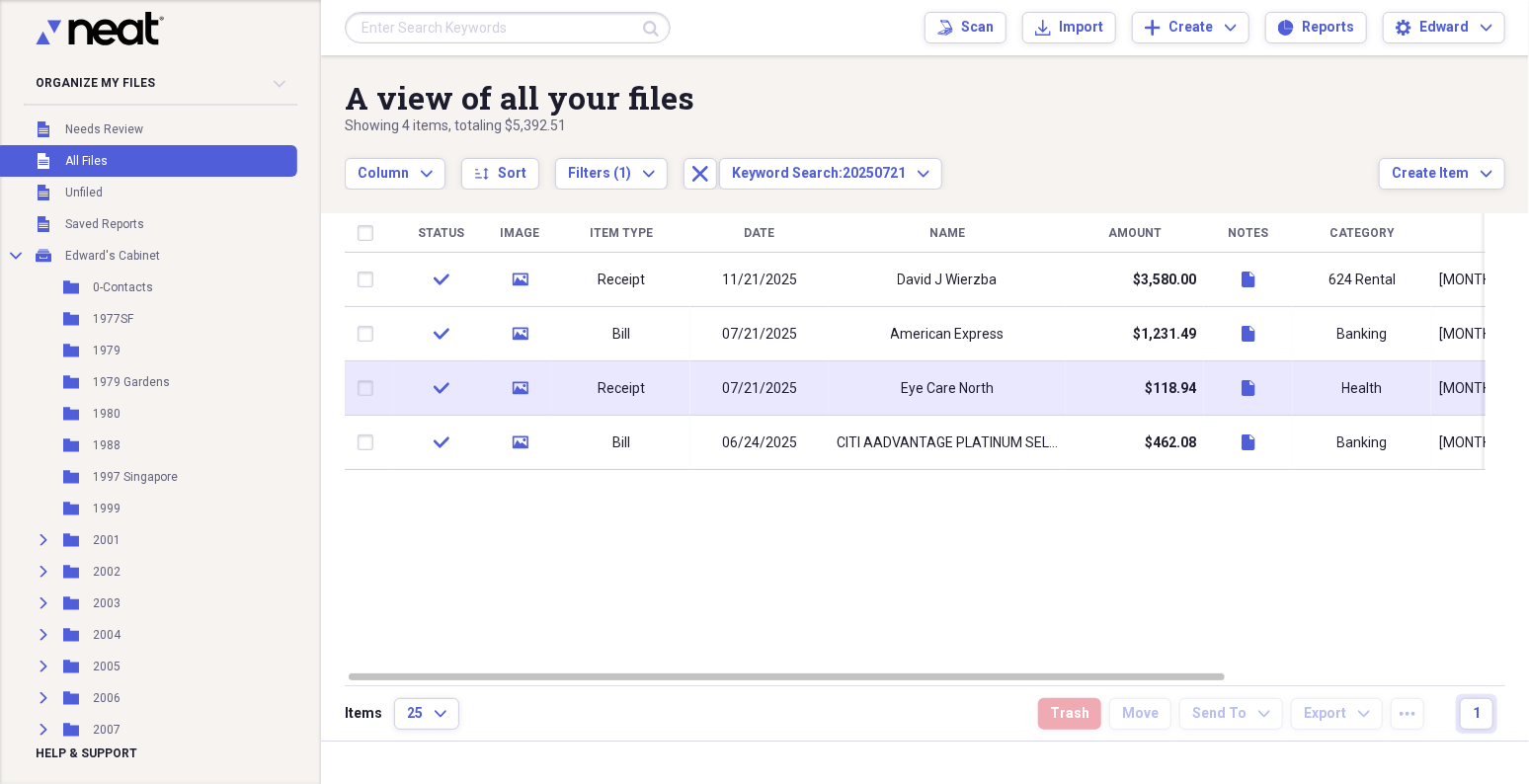 click on "07/21/2025" at bounding box center (760, 389) 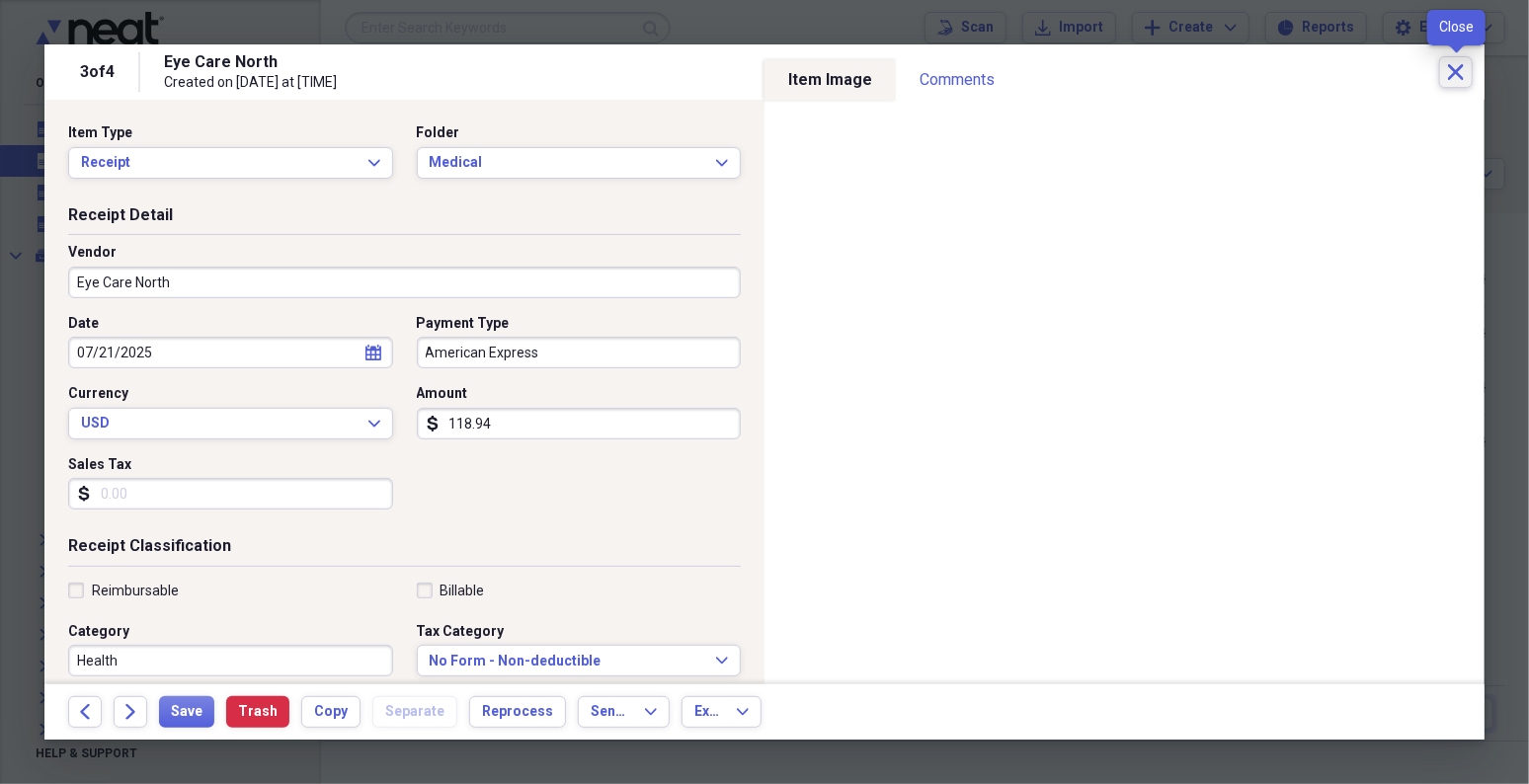 click on "Close" at bounding box center (1456, 72) 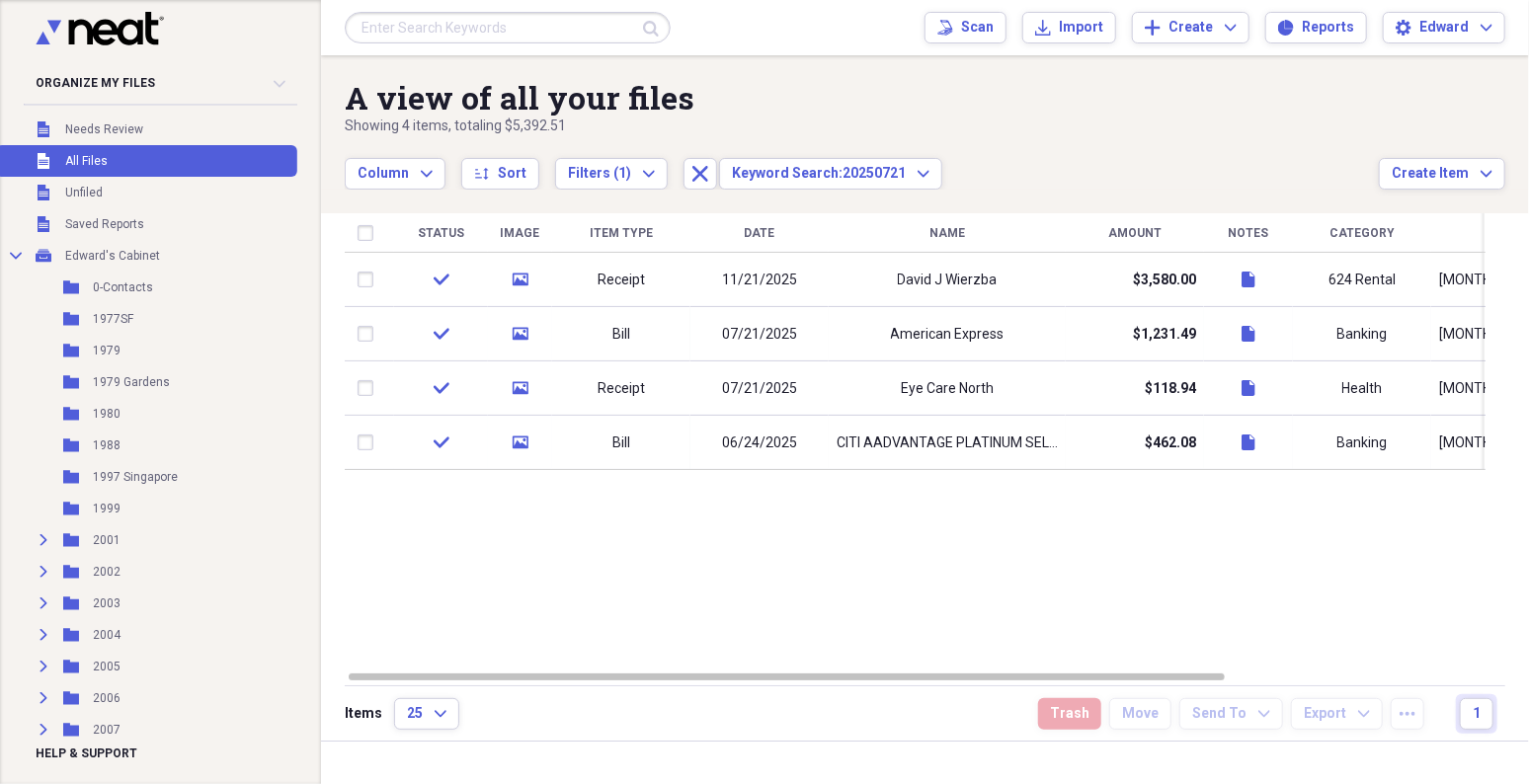click at bounding box center [508, 28] 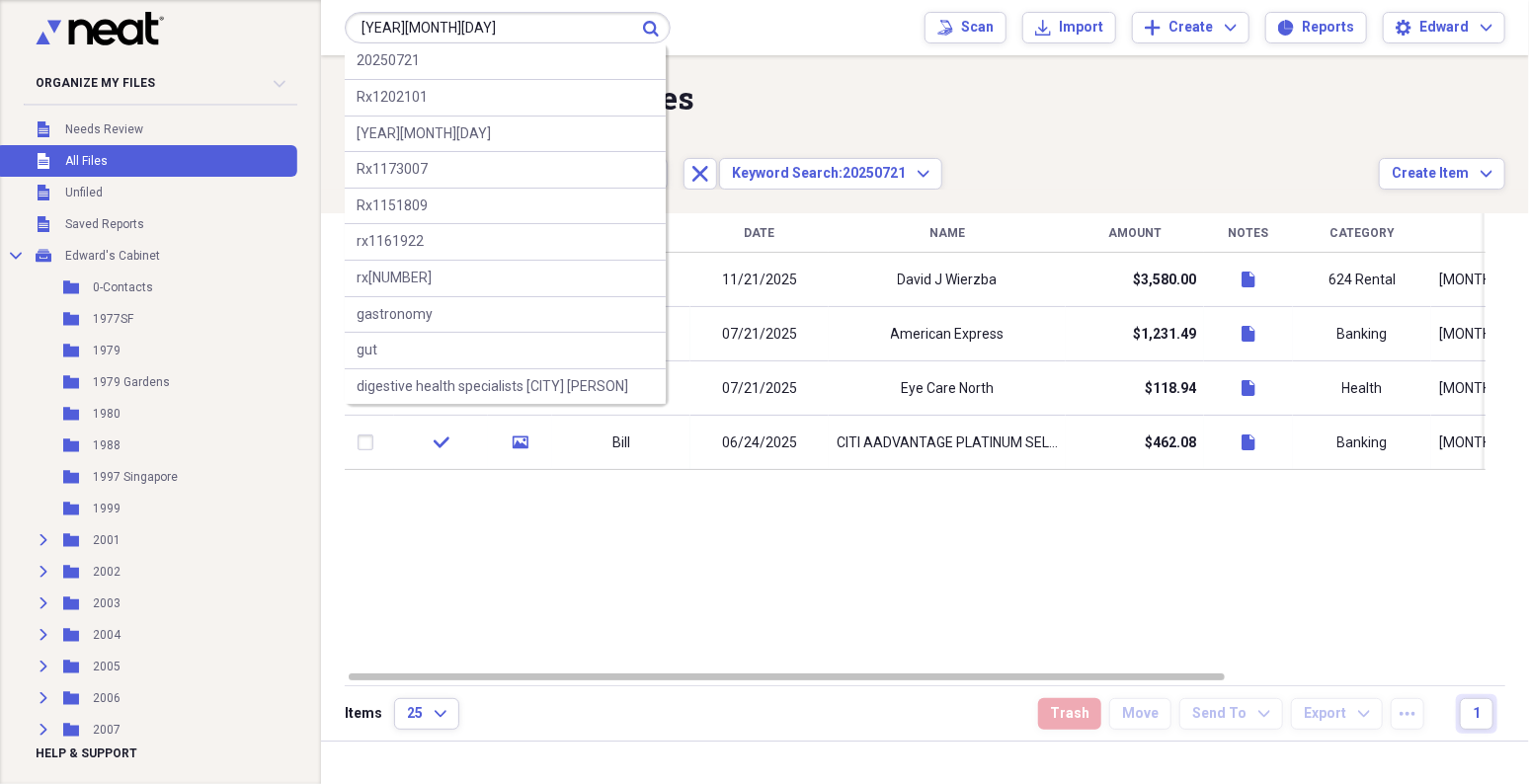 type on "[YEAR][MONTH][DAY]" 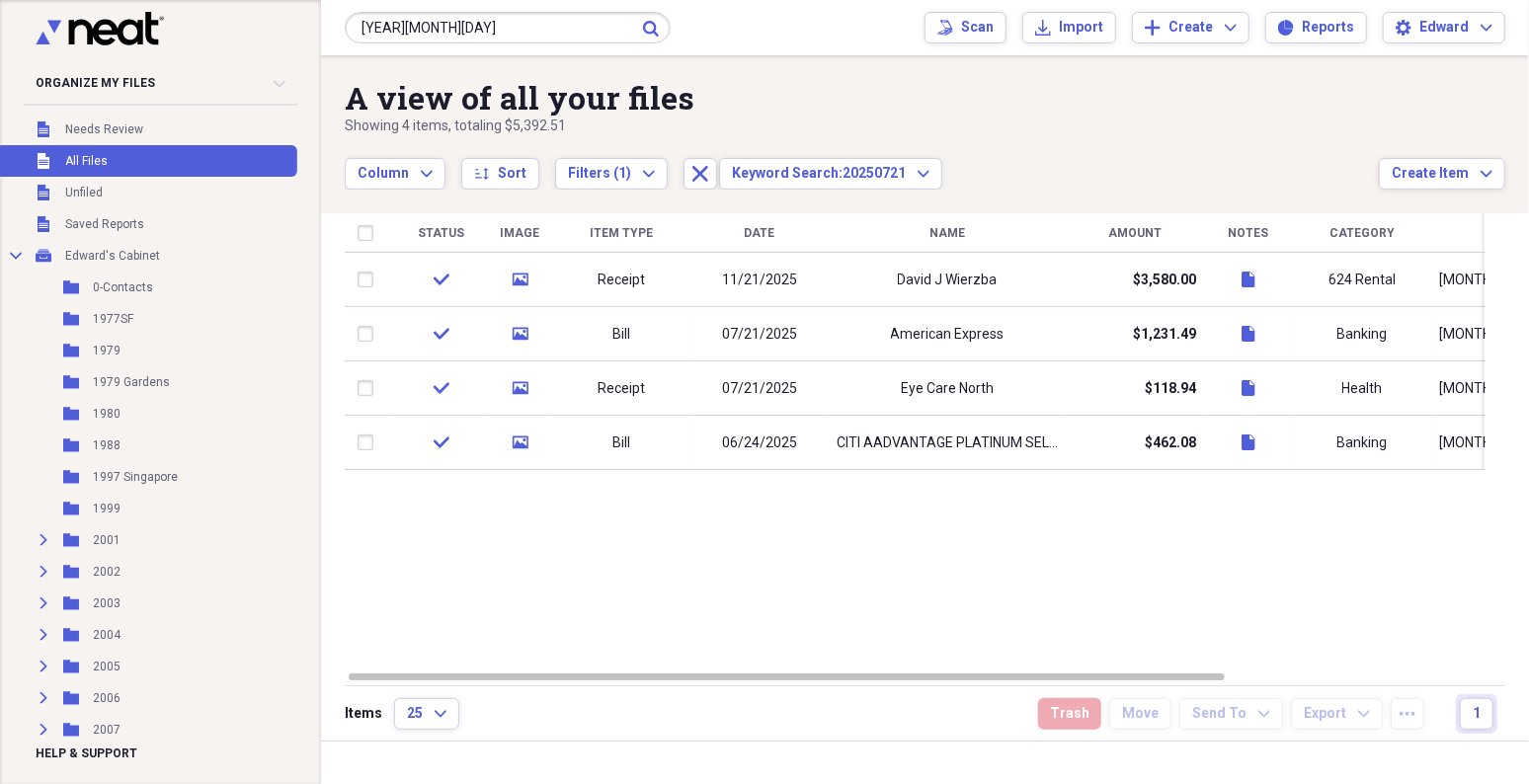 click on "Submit" 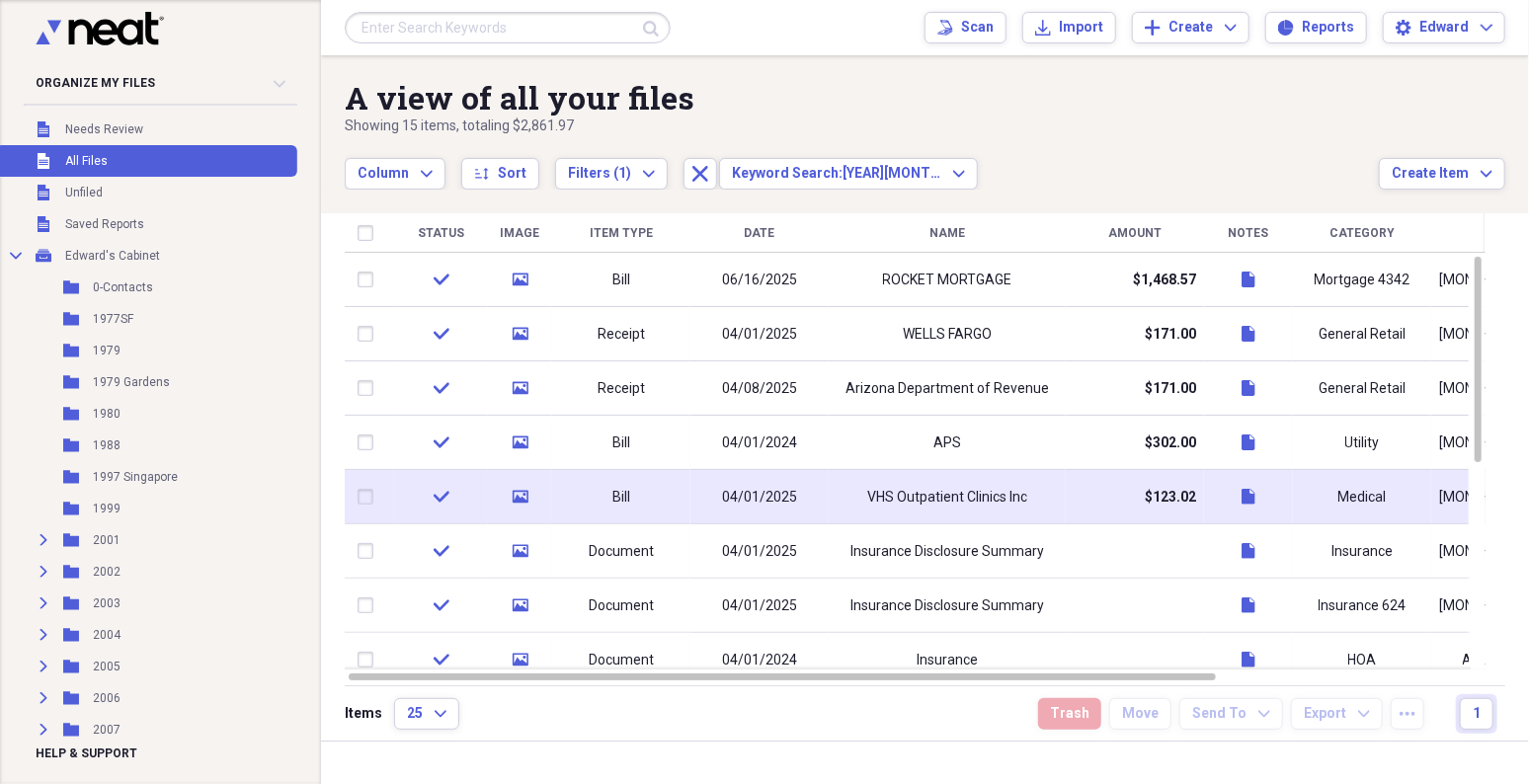 click on "04/01/2025" at bounding box center (760, 498) 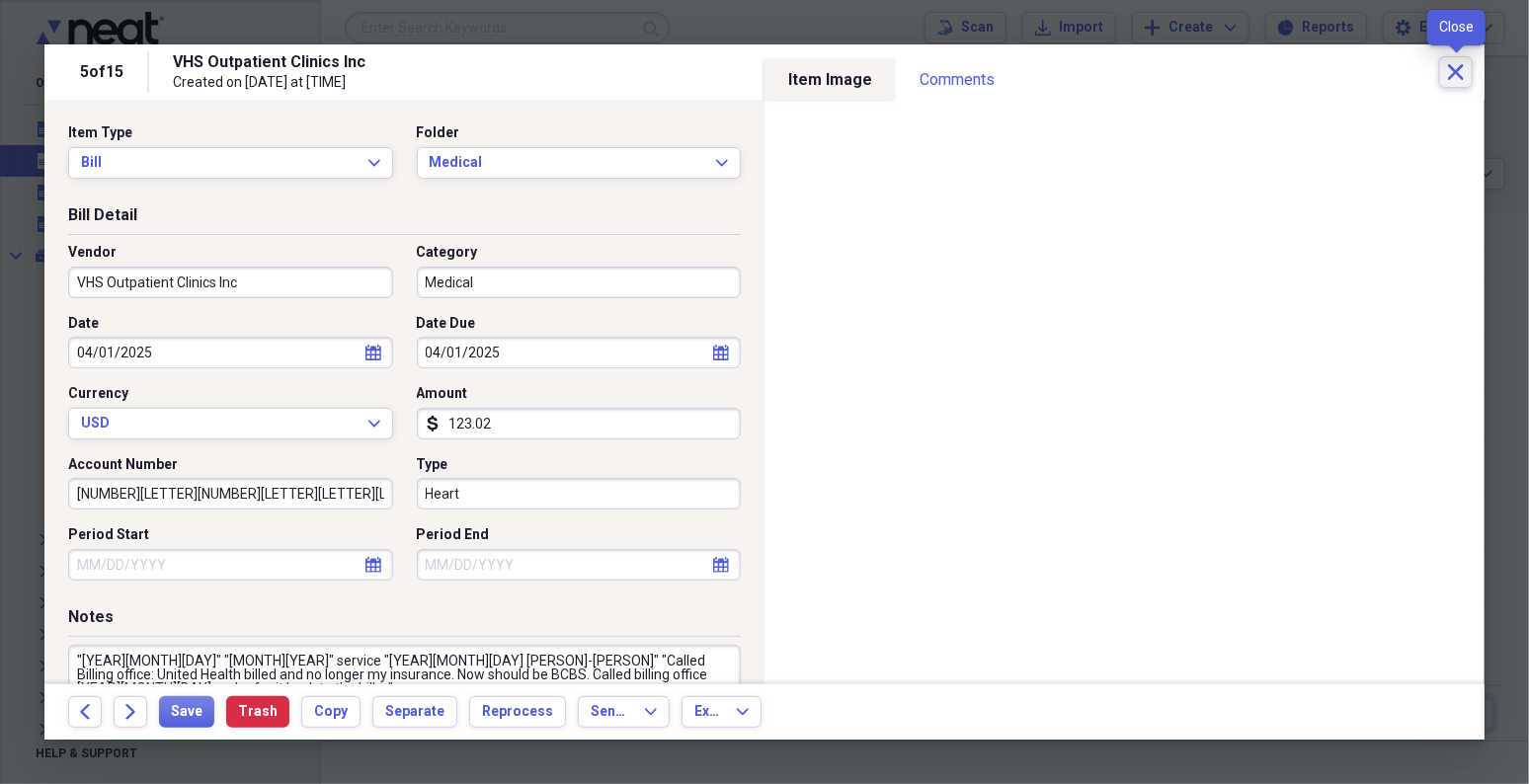click on "Close" at bounding box center (1456, 72) 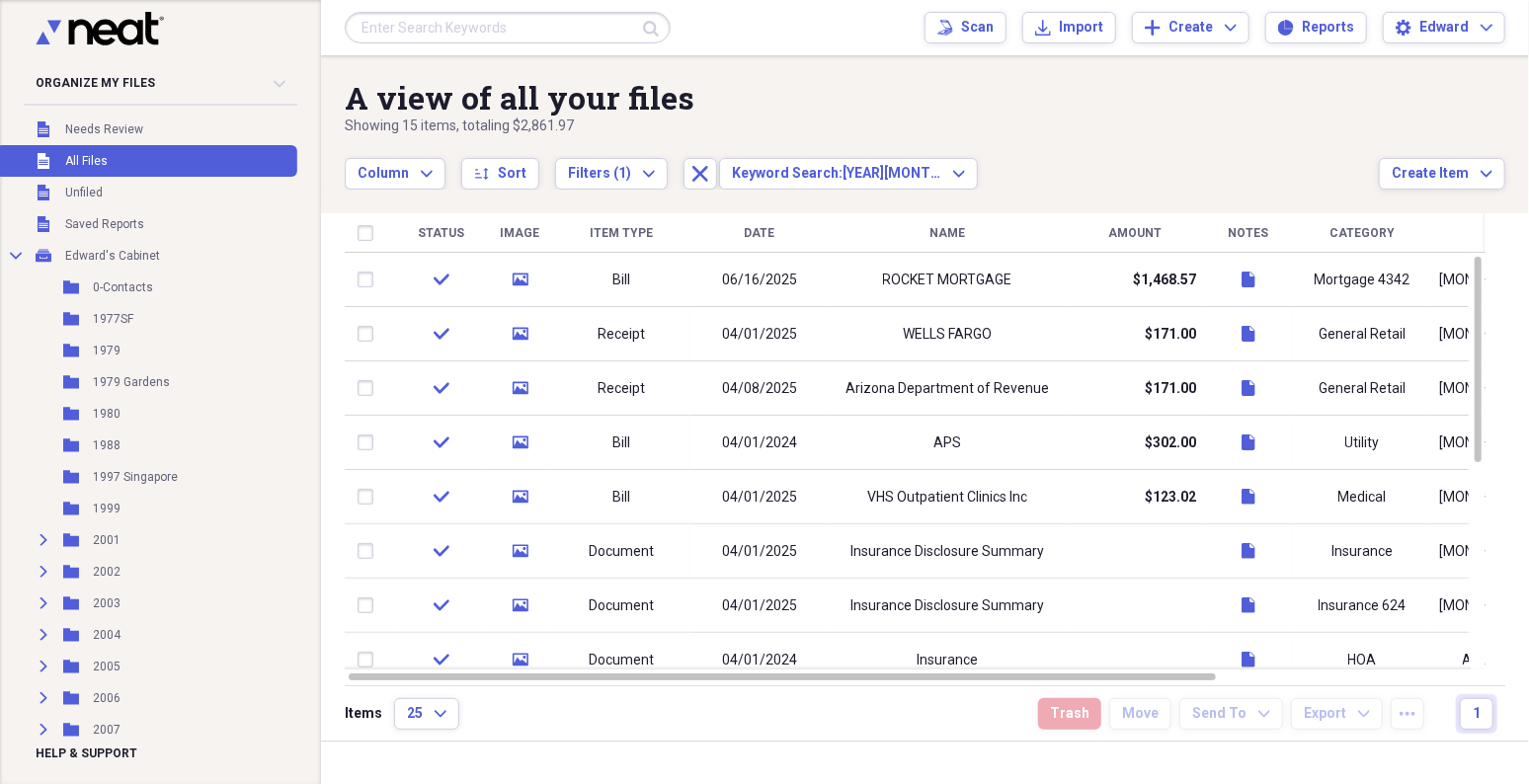 click at bounding box center (508, 28) 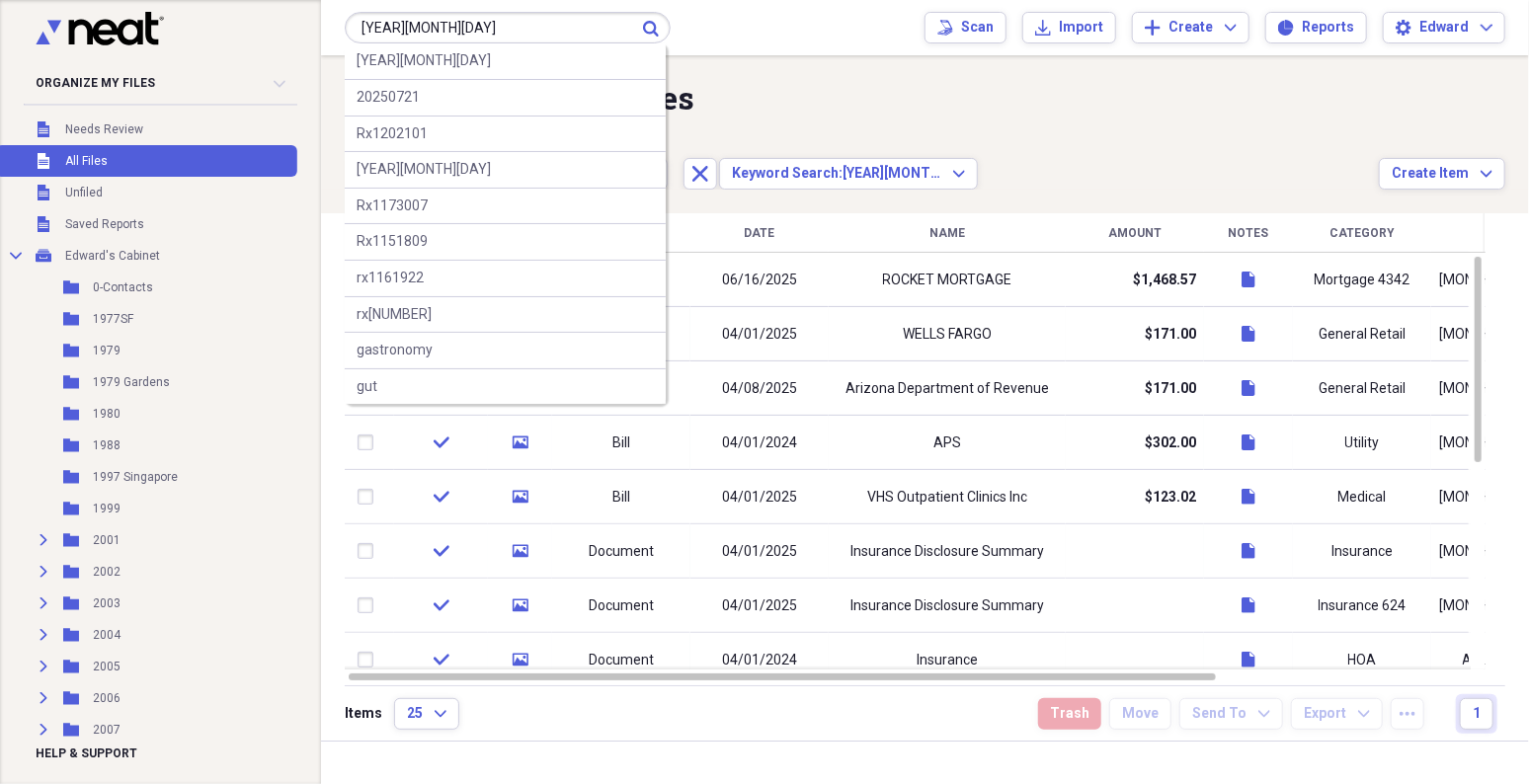 type on "[YEAR][MONTH][DAY]" 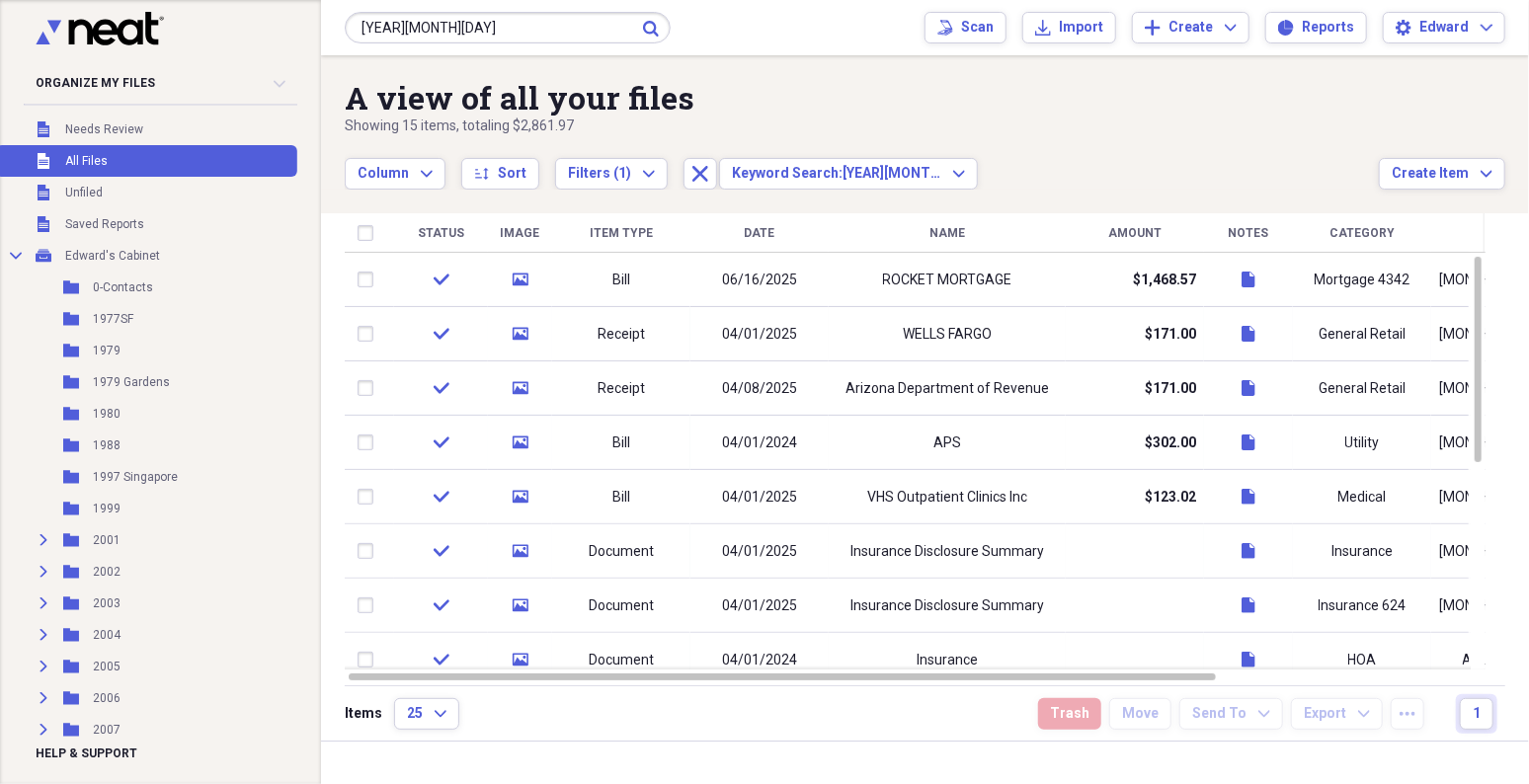 click on "Submit" 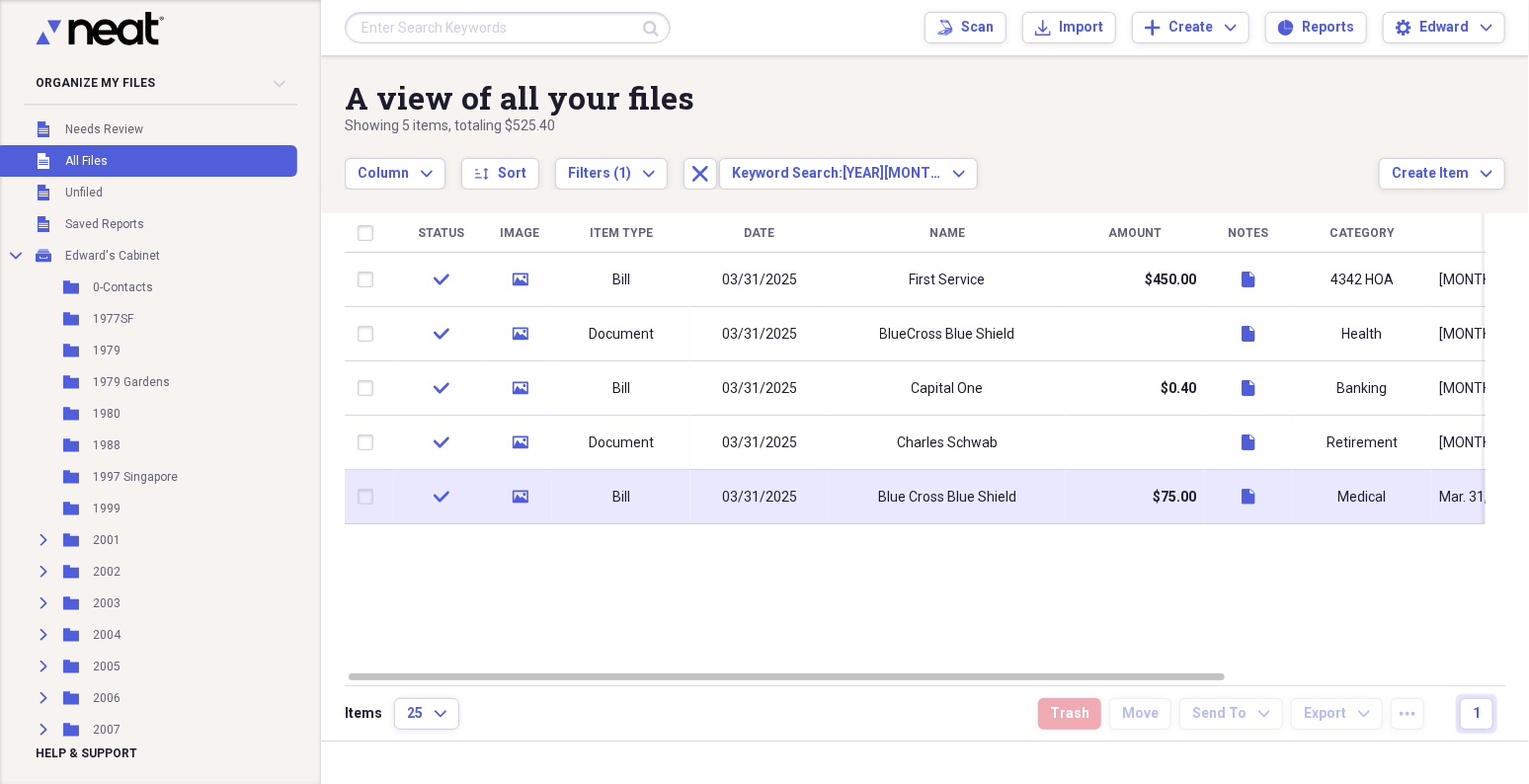 click on "03/31/2025" at bounding box center [760, 498] 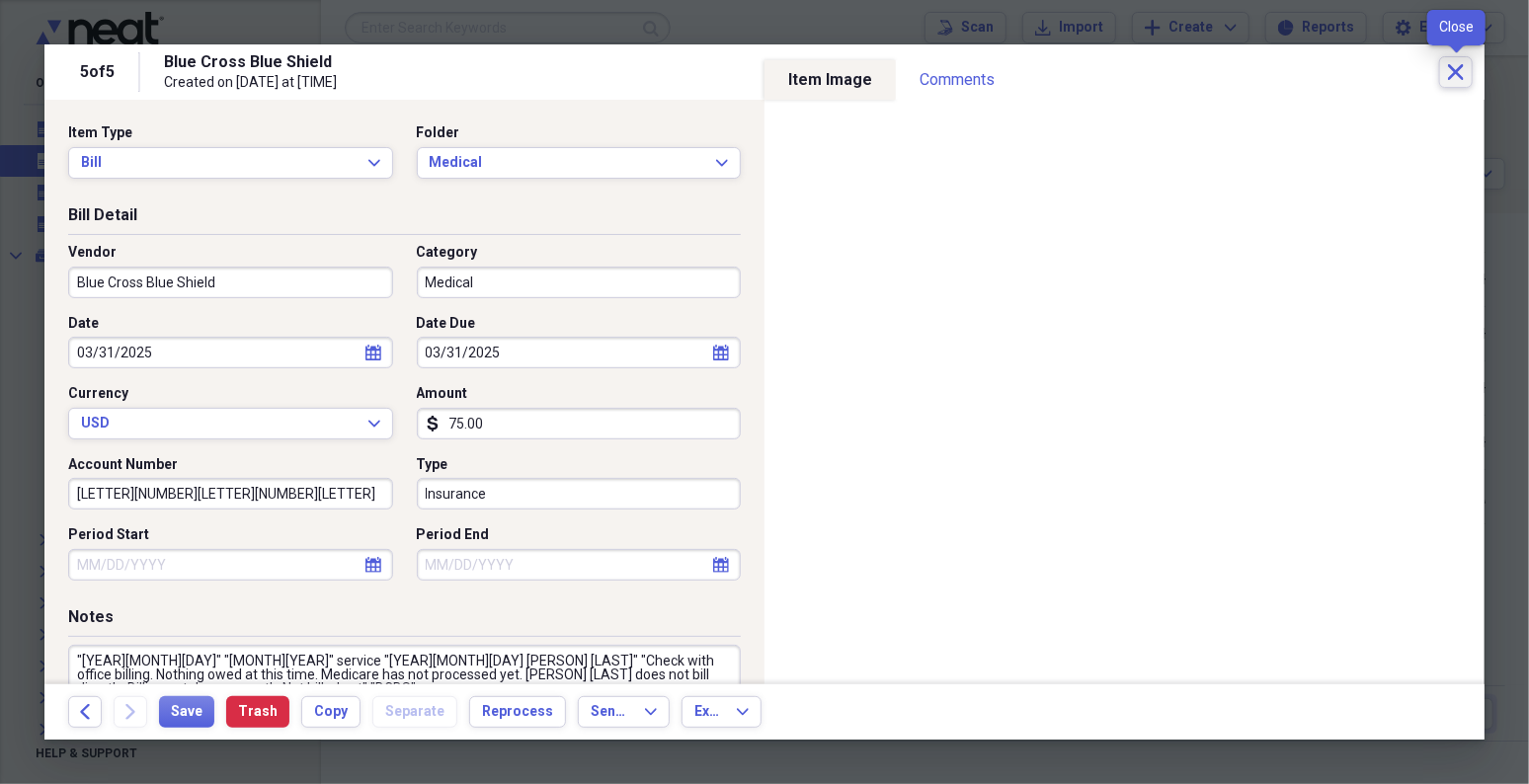 click 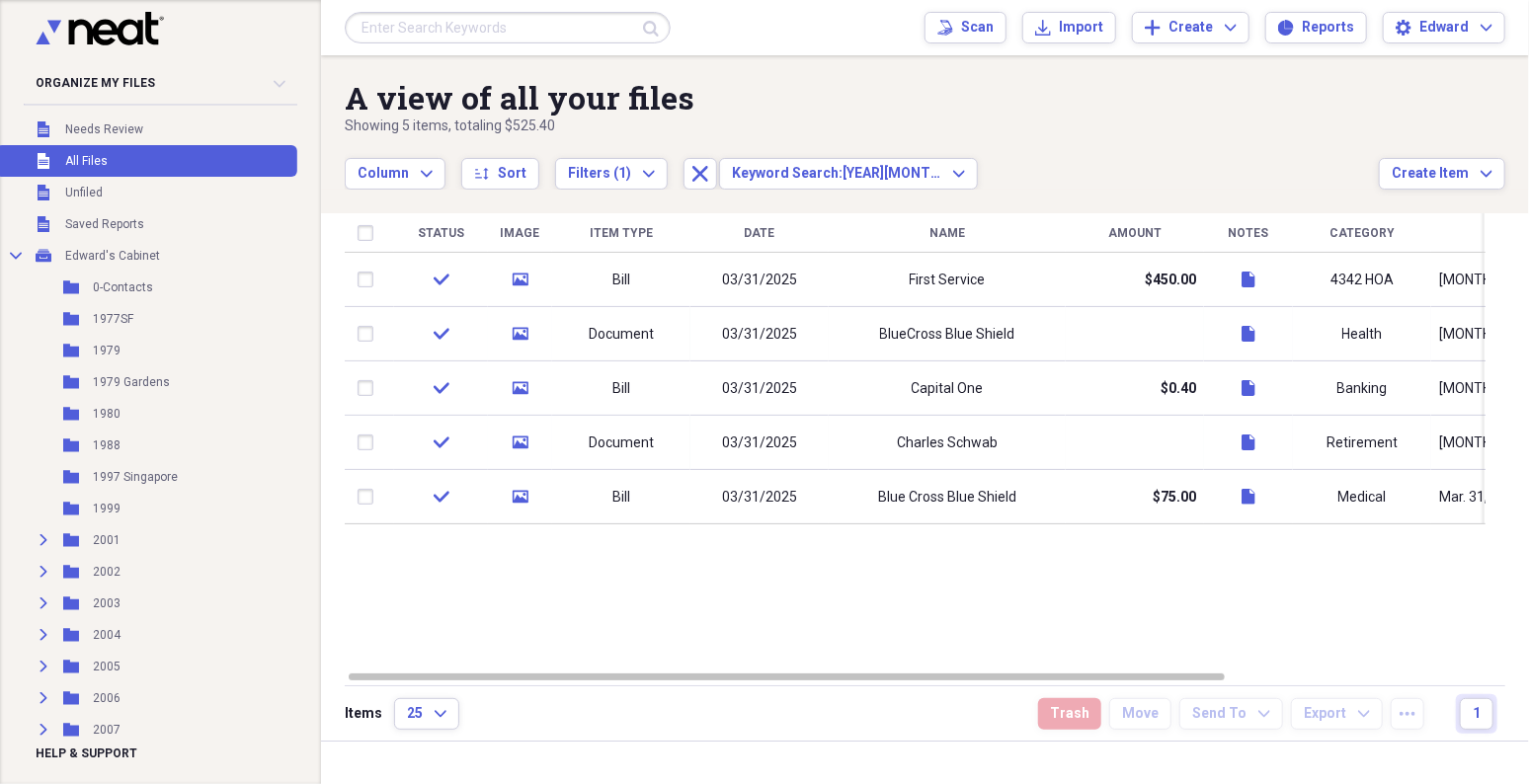 click at bounding box center (508, 28) 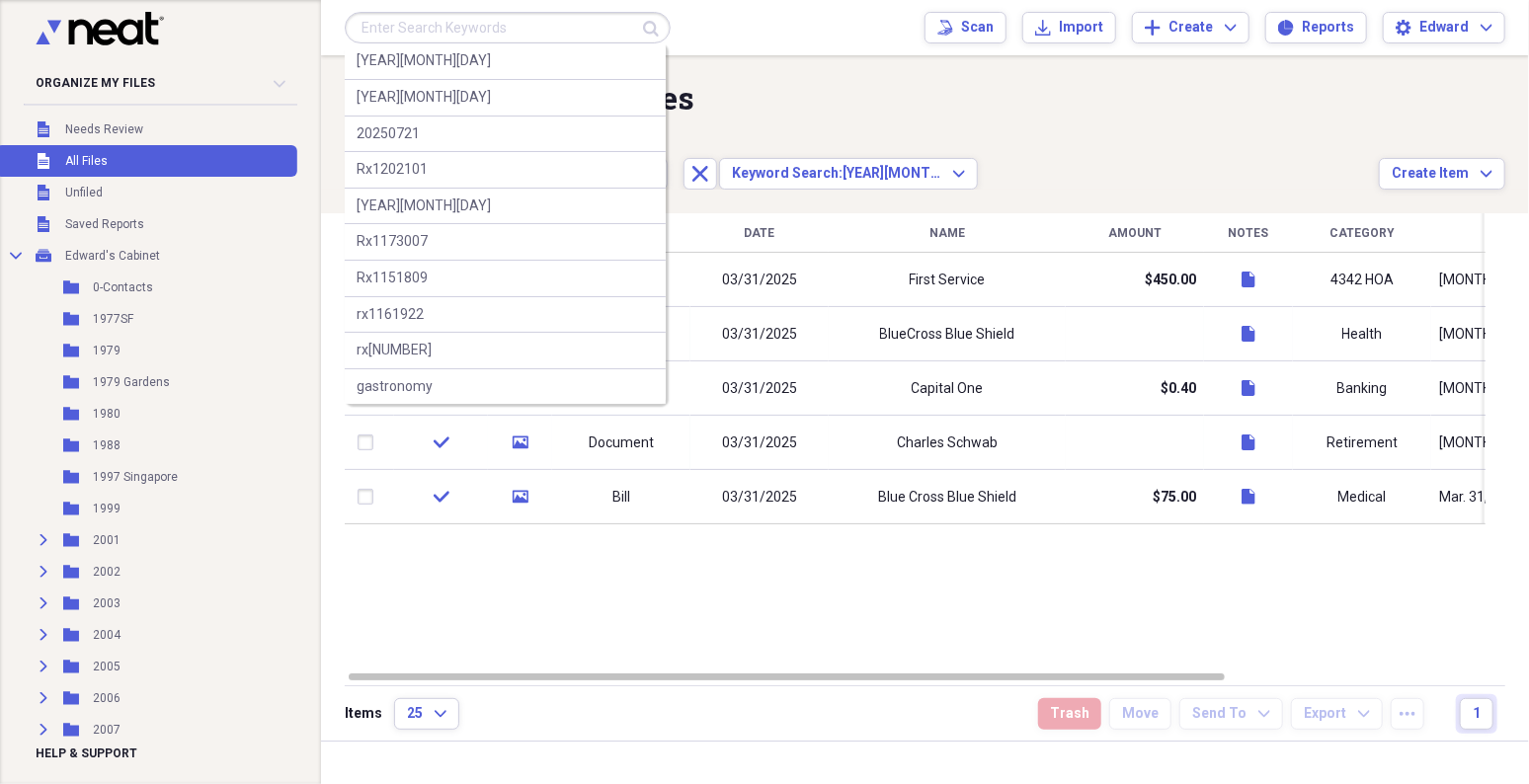 paste on "Rx1151809" 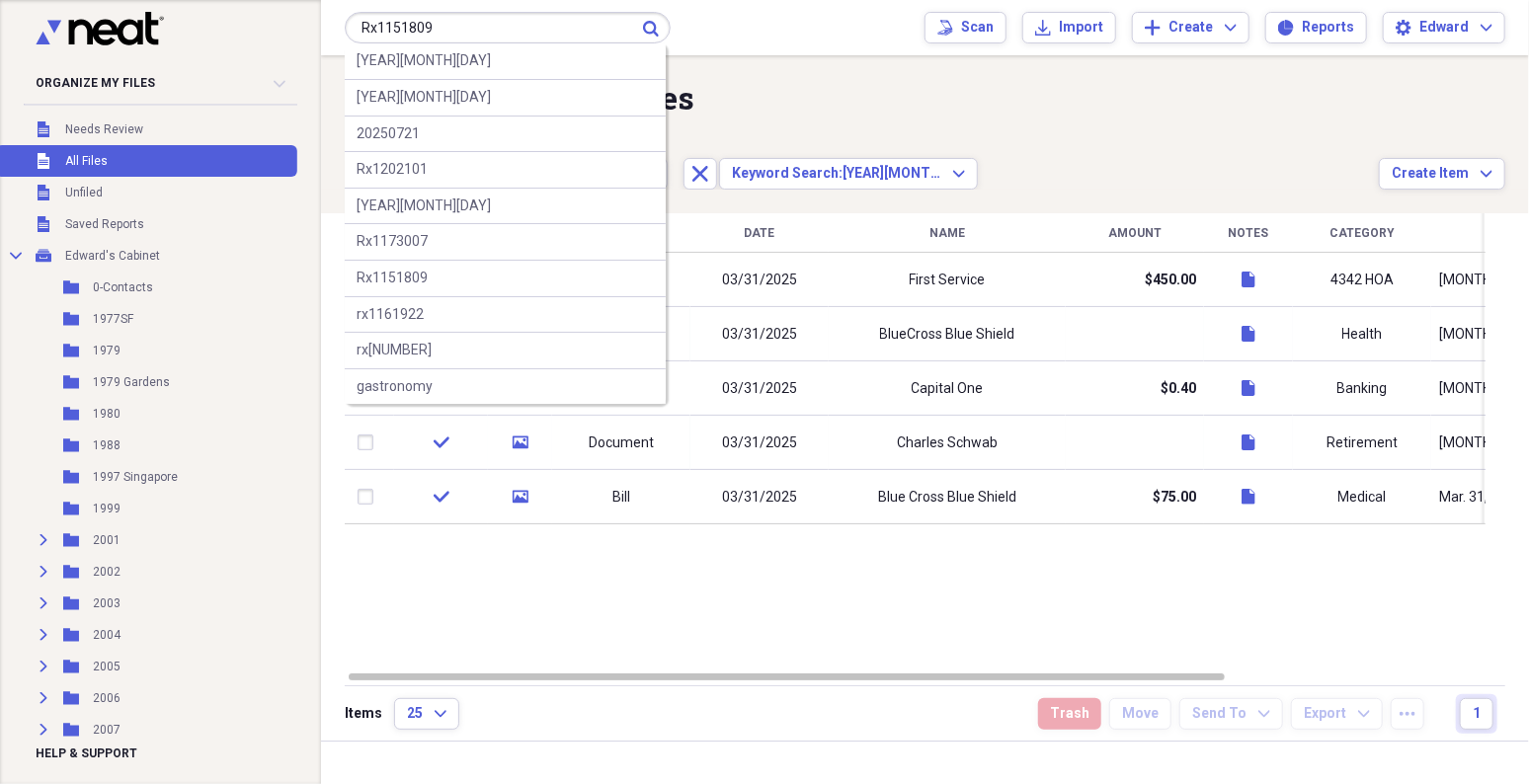 type on "Rx1151809" 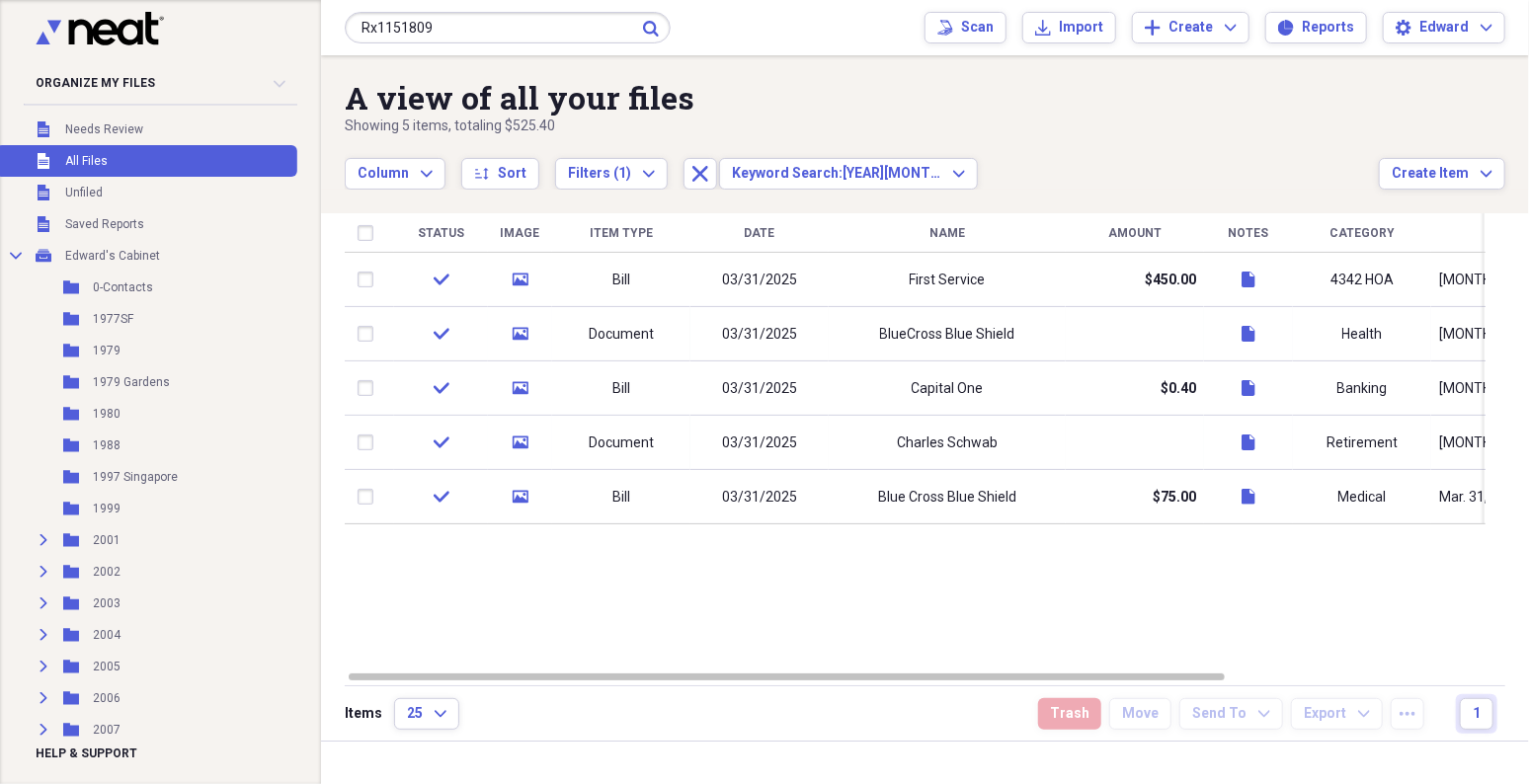 click 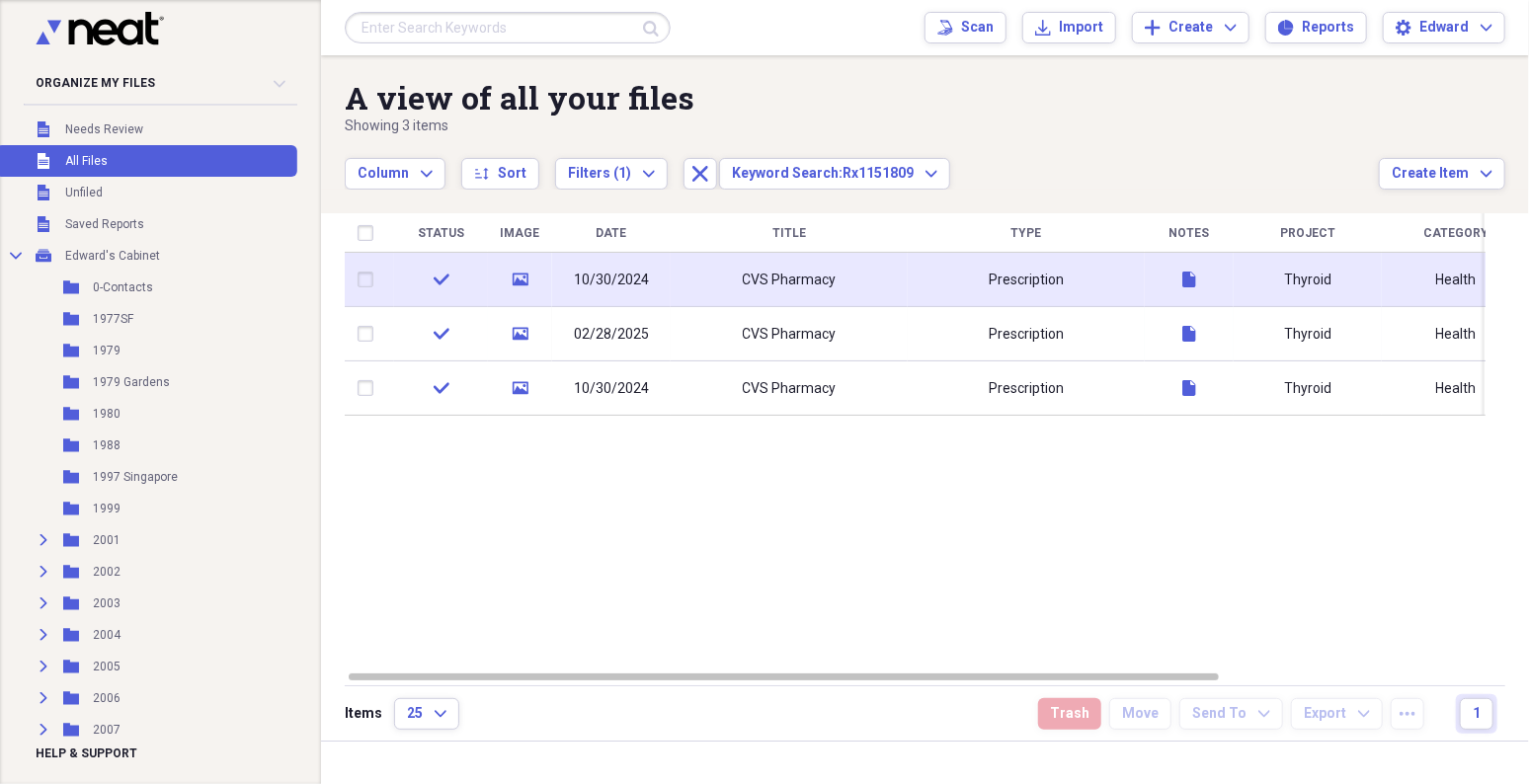 click on "CVS Pharmacy" at bounding box center [789, 279] 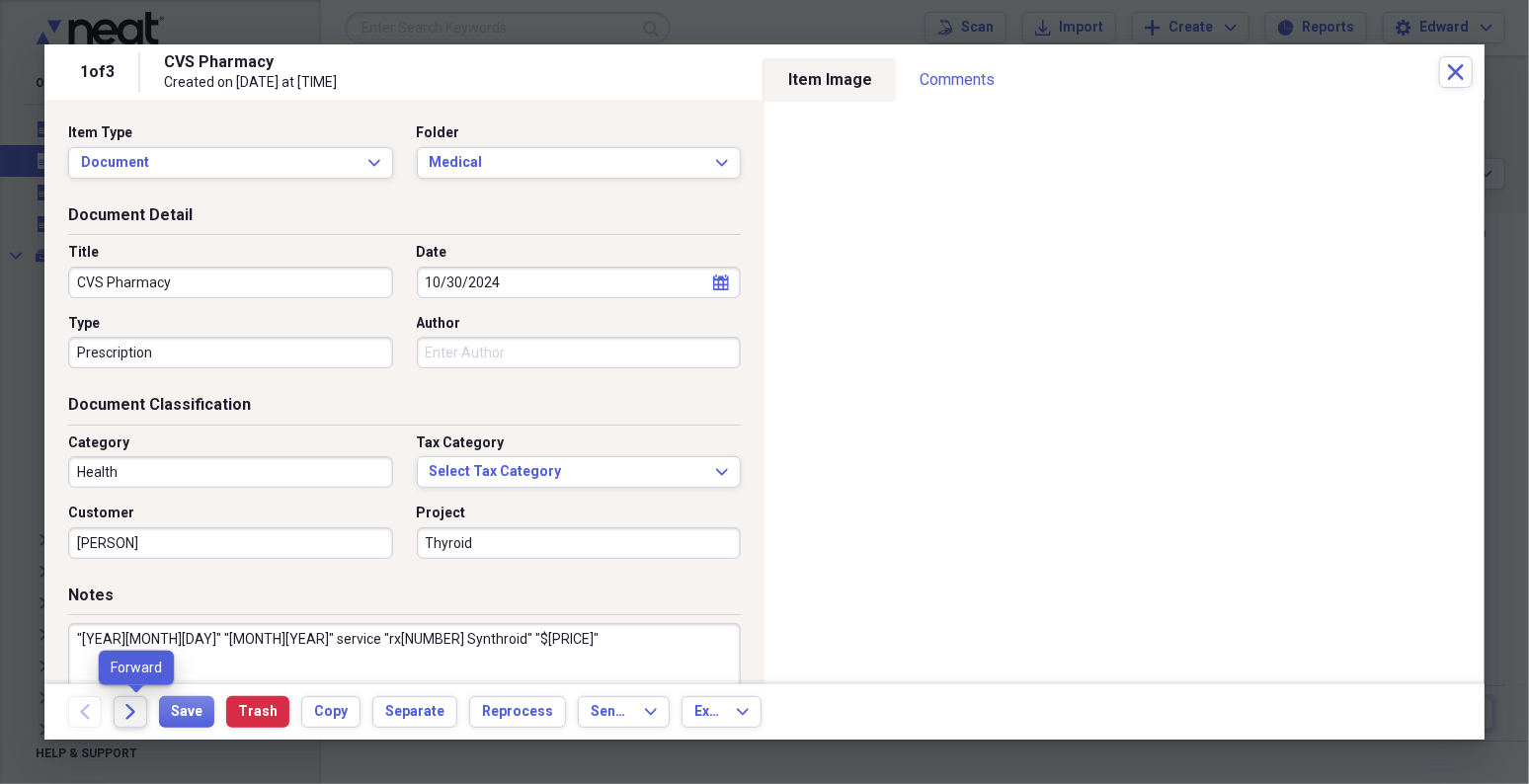 click 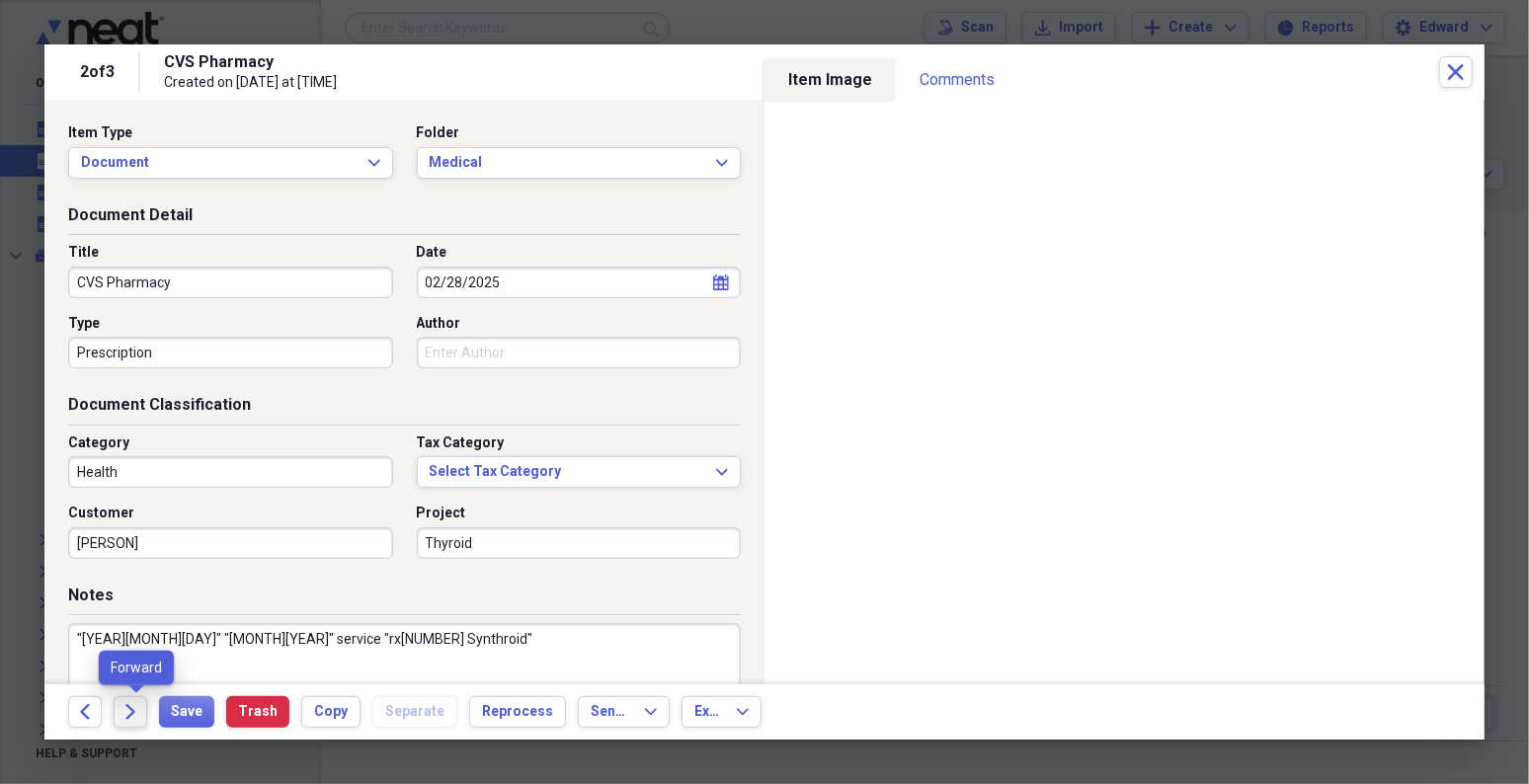 click on "Forward" 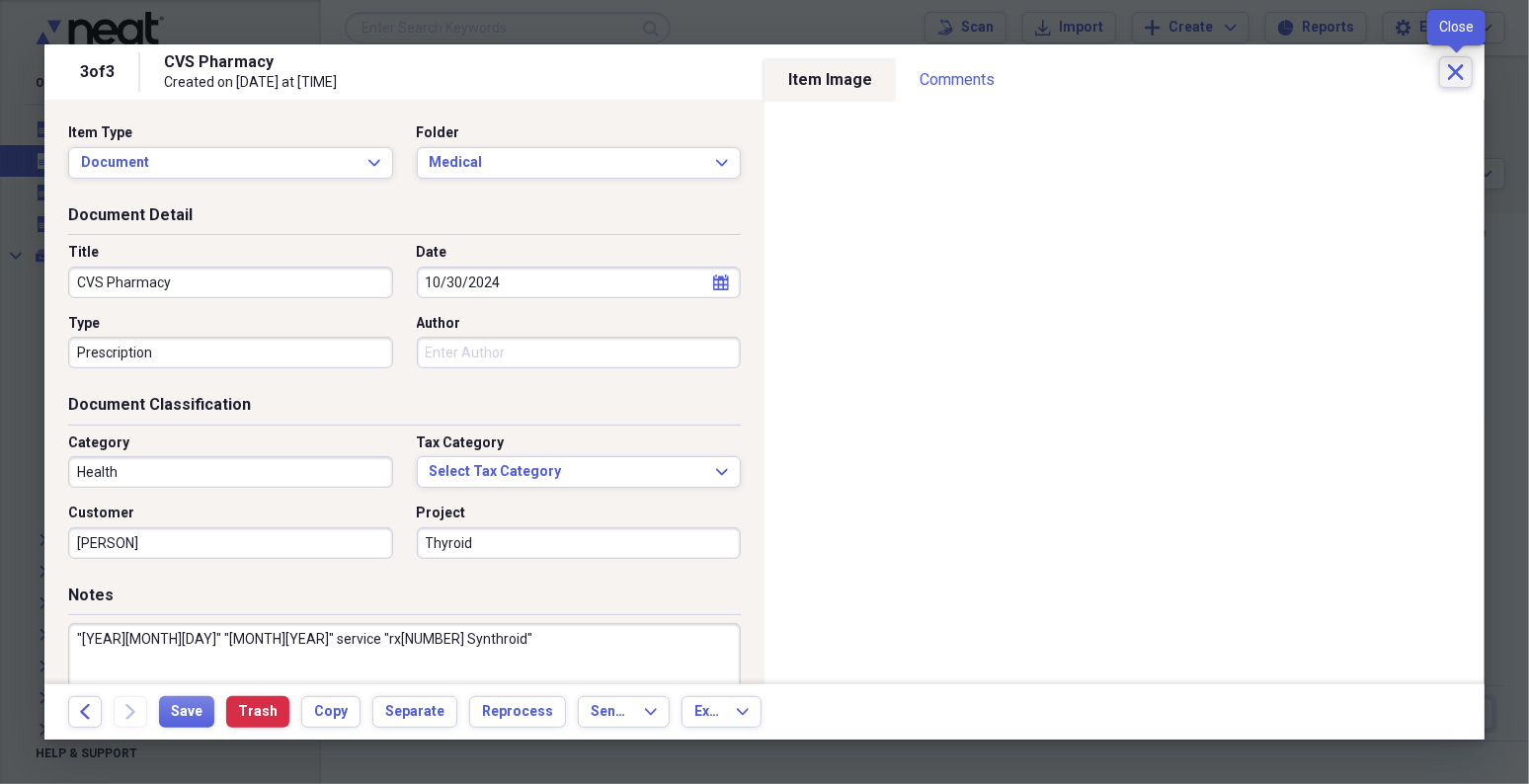 click on "Close" 